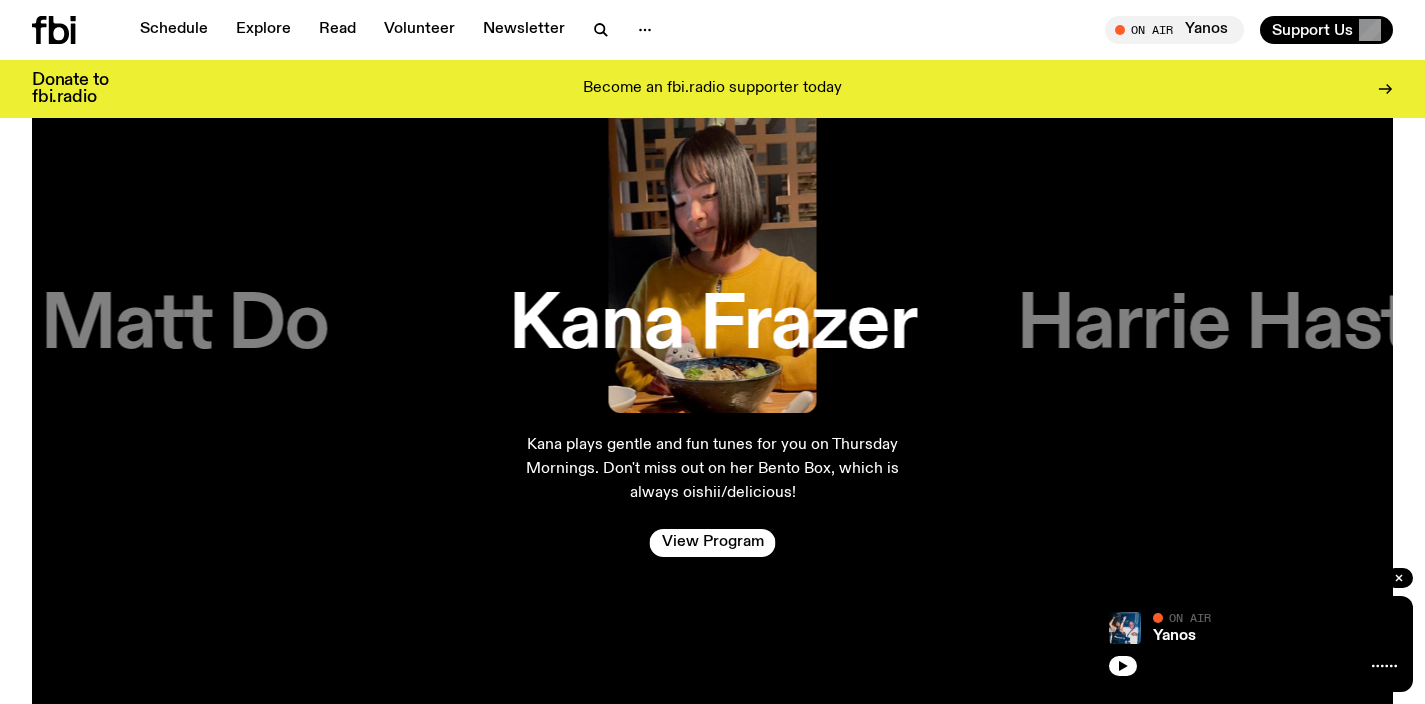 scroll, scrollTop: 3277, scrollLeft: 0, axis: vertical 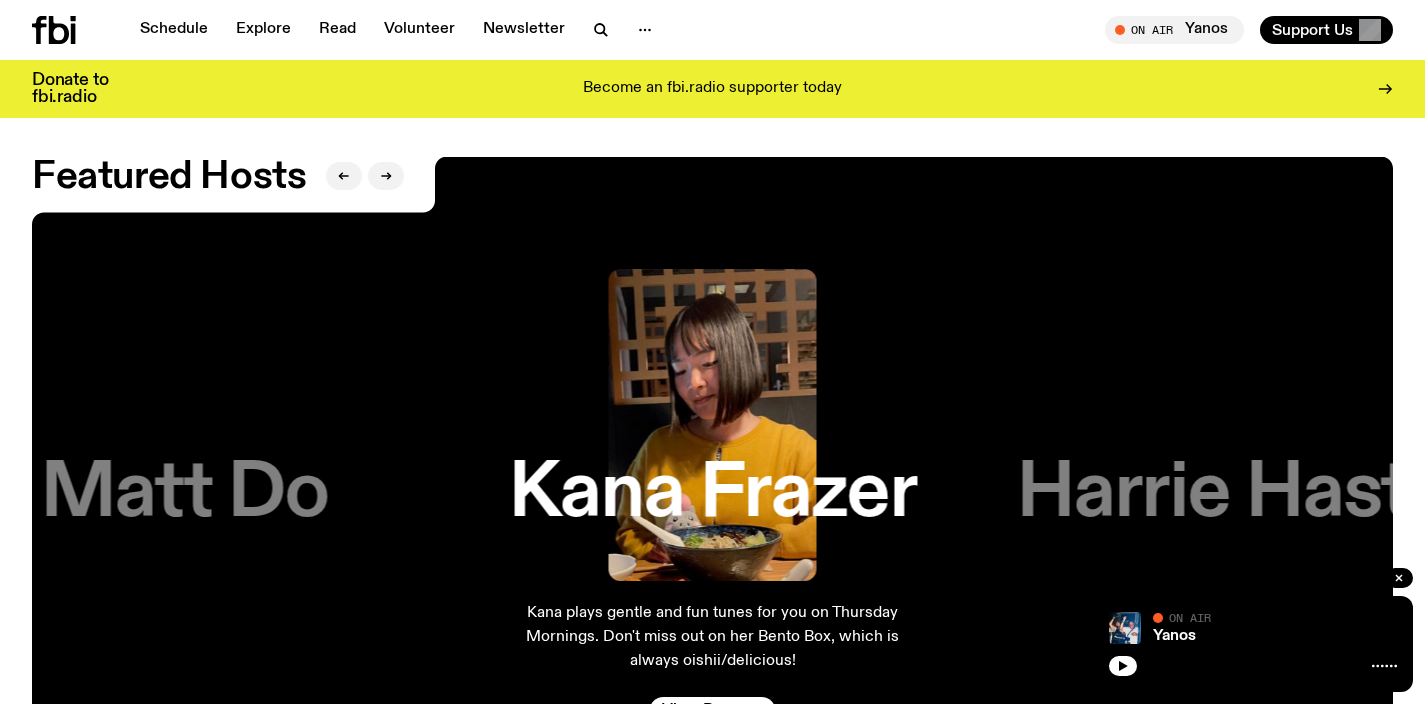 click on "Matt Do" at bounding box center [184, 494] 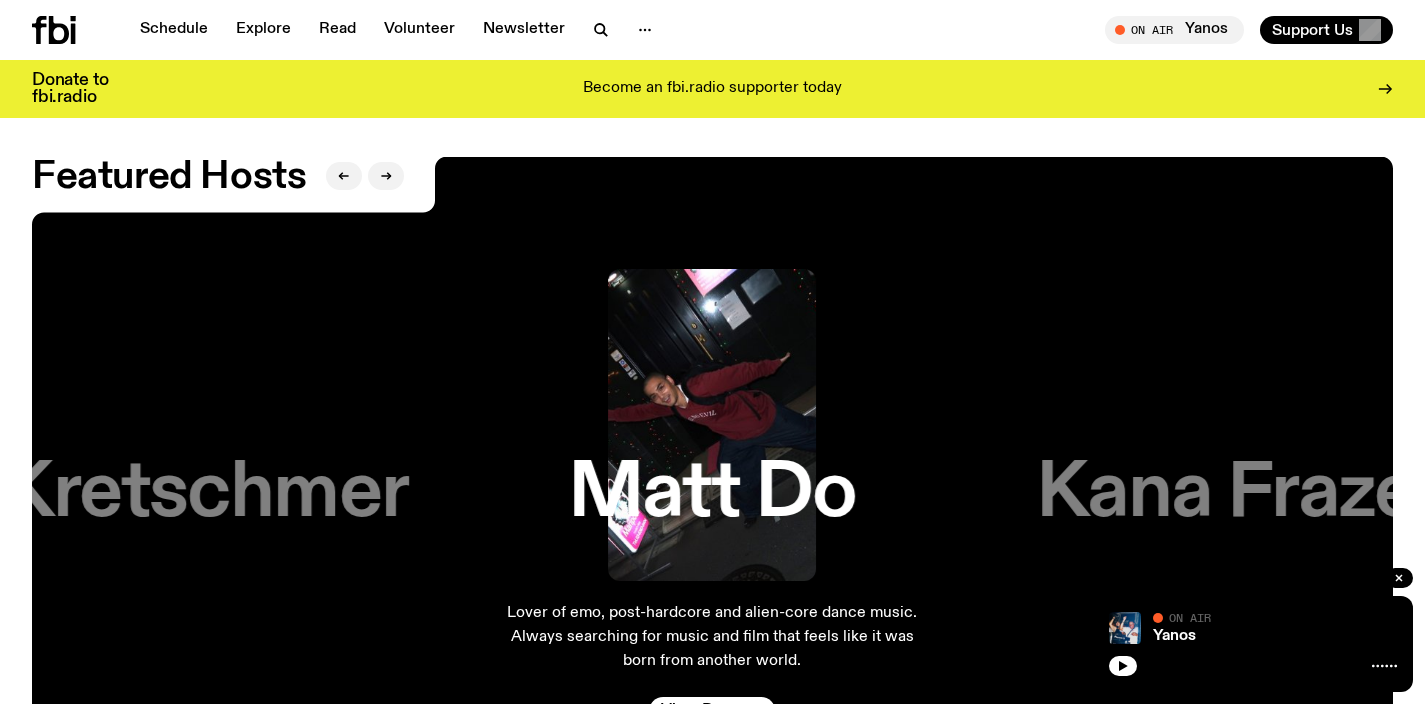 click on "Jim Kretschmer" at bounding box center [135, 494] 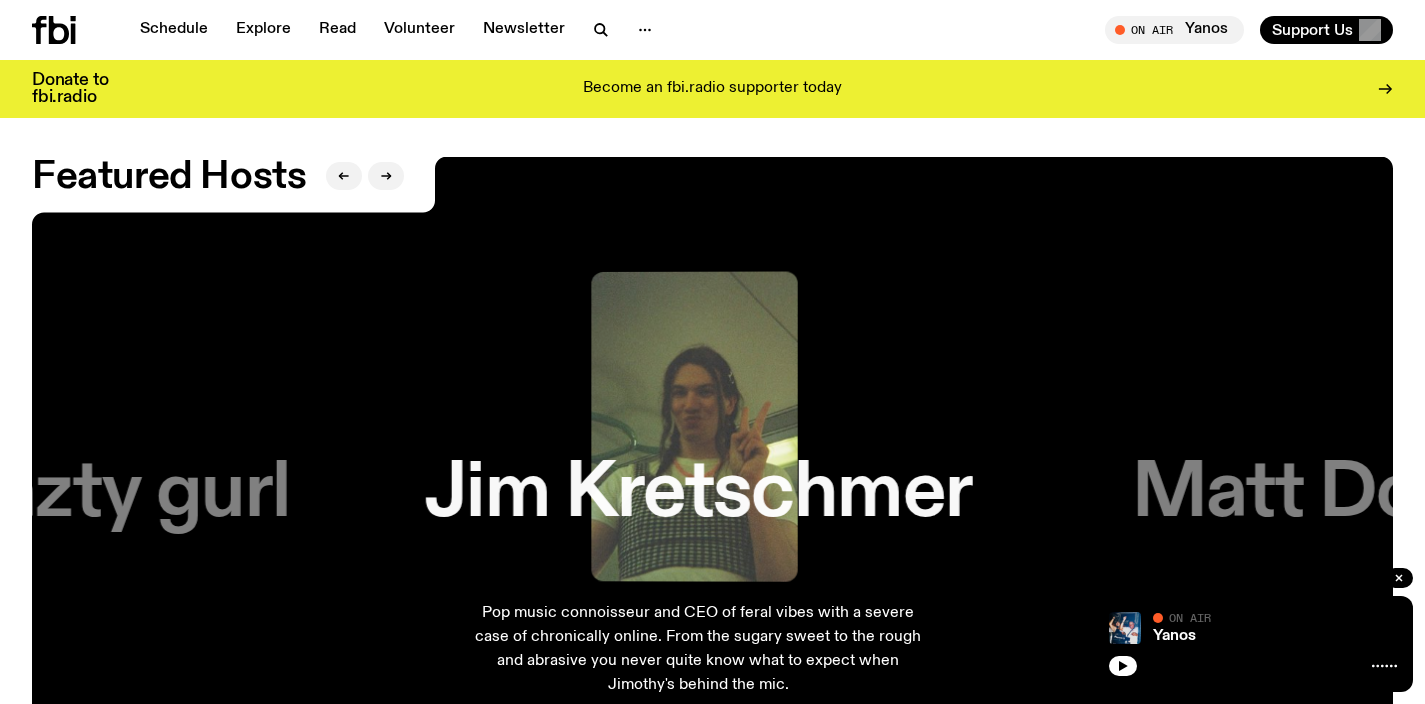 click on "nazty gurl" at bounding box center (120, 494) 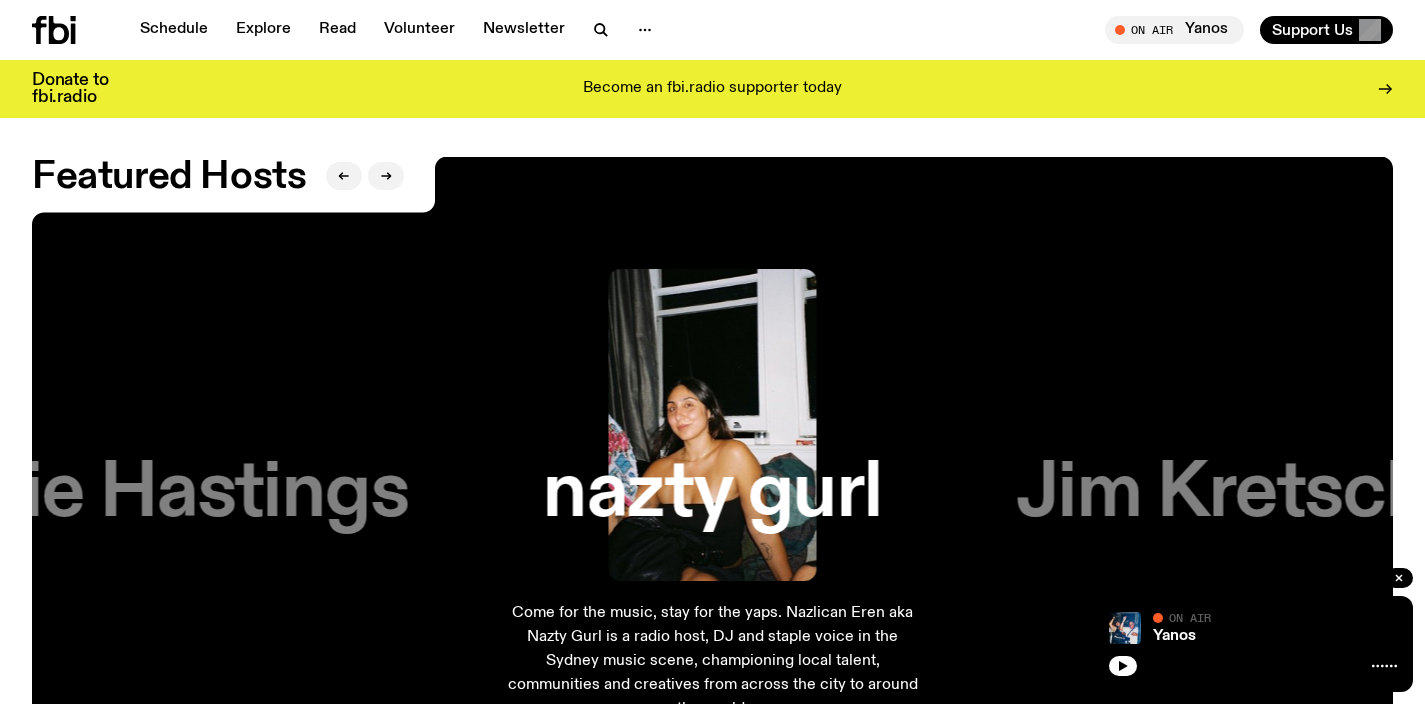 click on "Harrie Hastings" at bounding box center [140, 494] 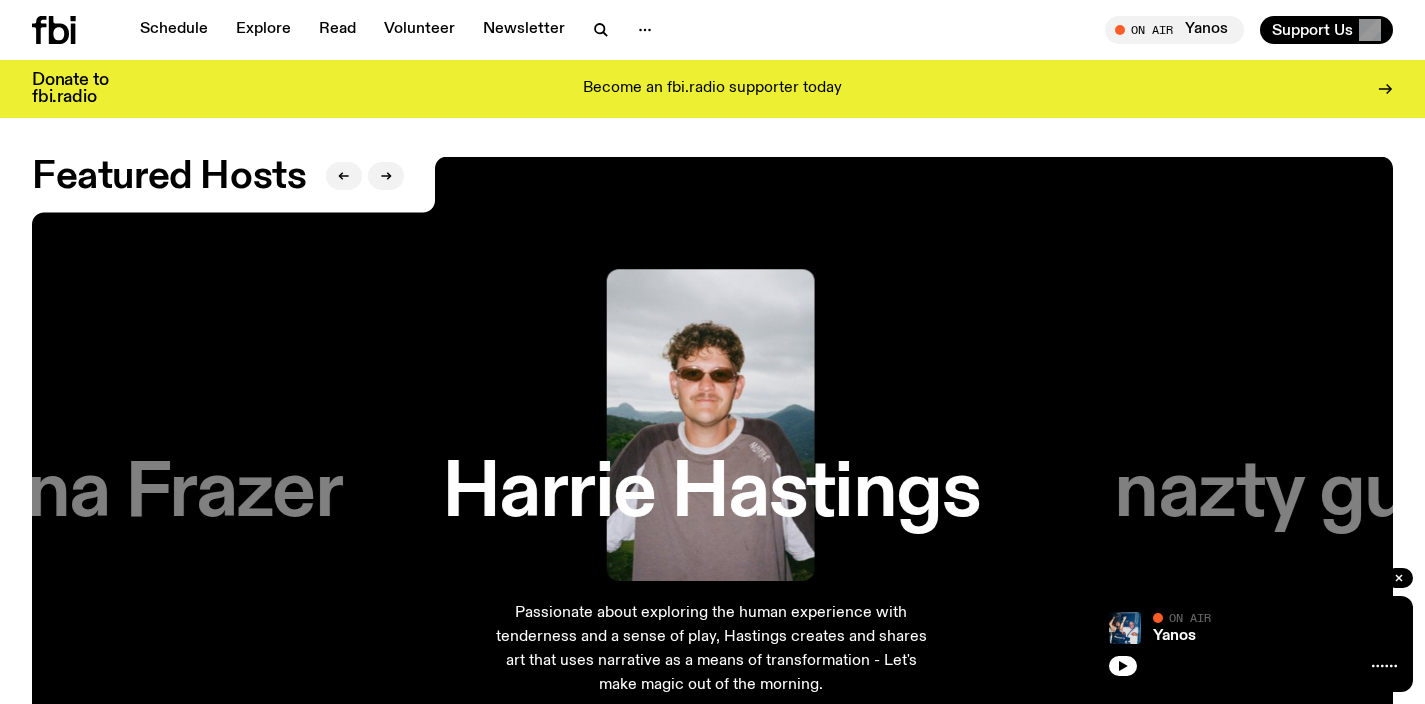 click on "Kana Frazer" at bounding box center (138, 494) 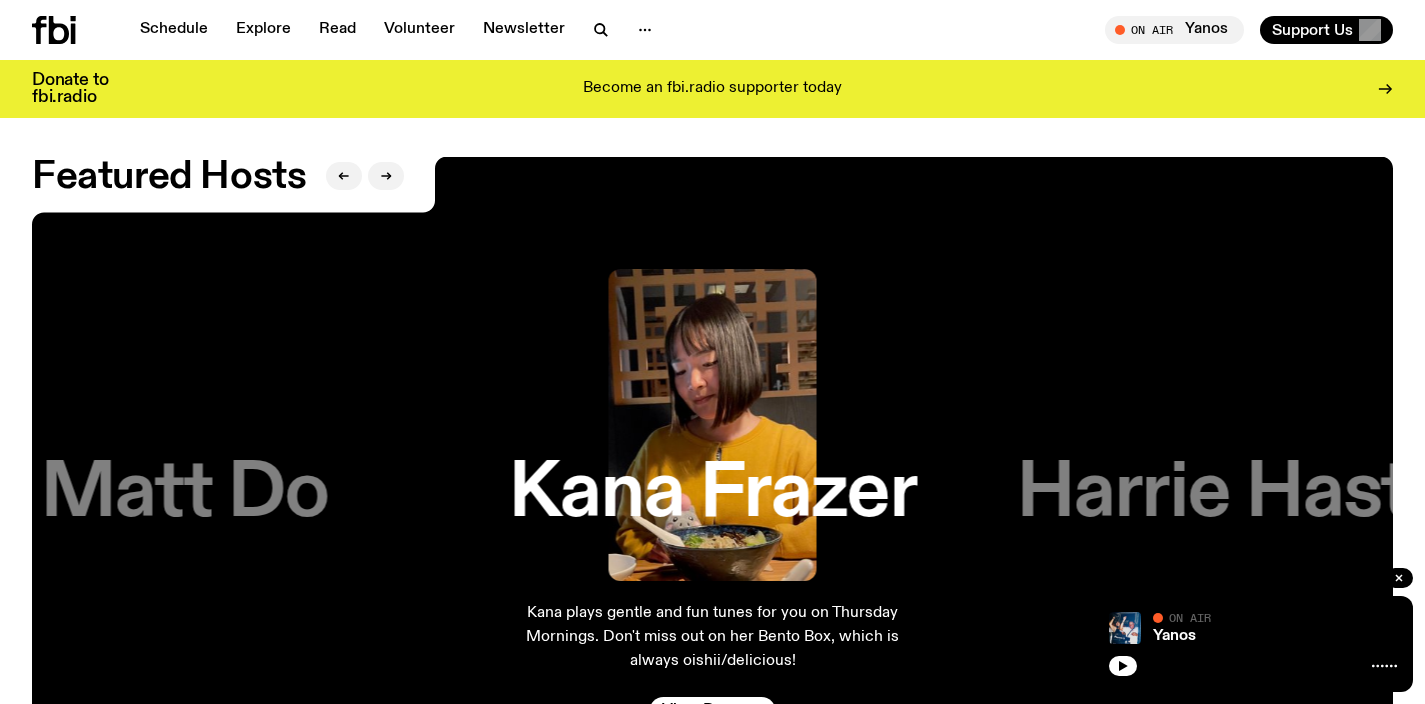 click on "Matt Do" at bounding box center [184, 494] 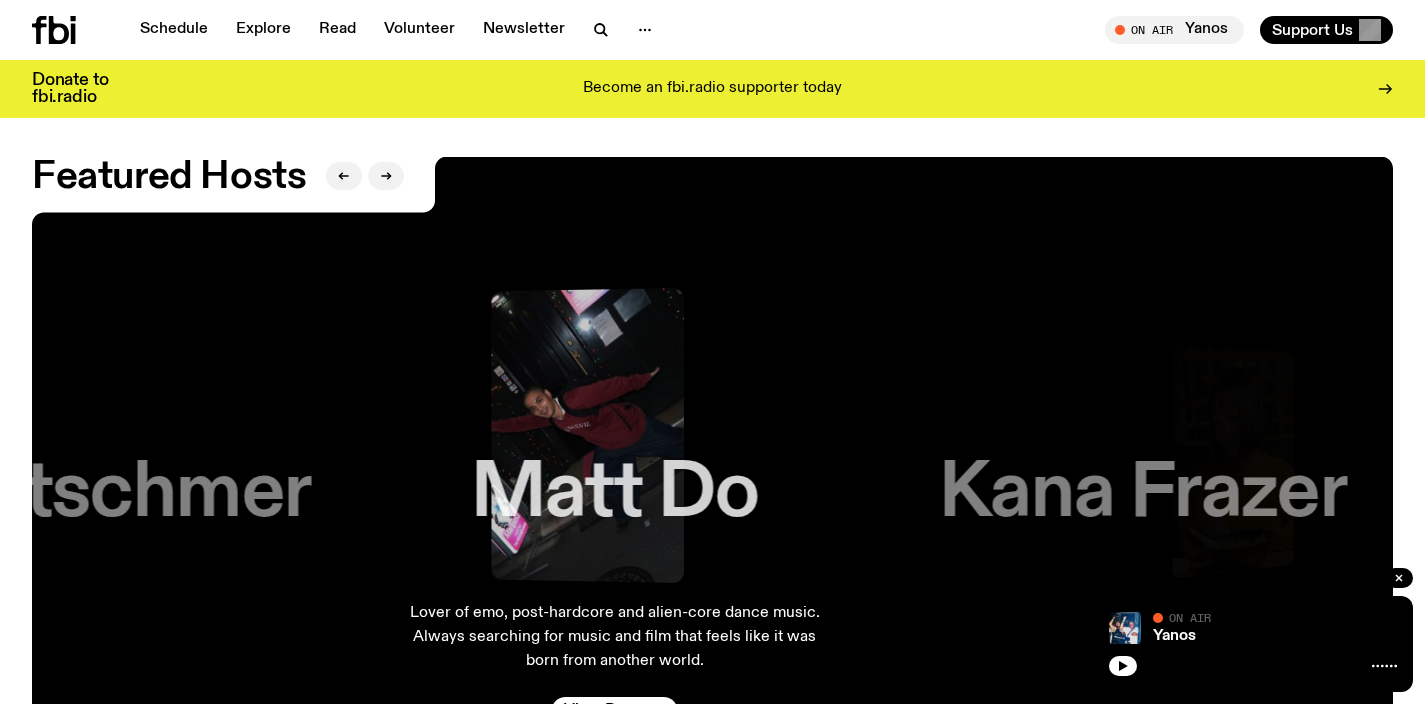 scroll, scrollTop: 3260, scrollLeft: 0, axis: vertical 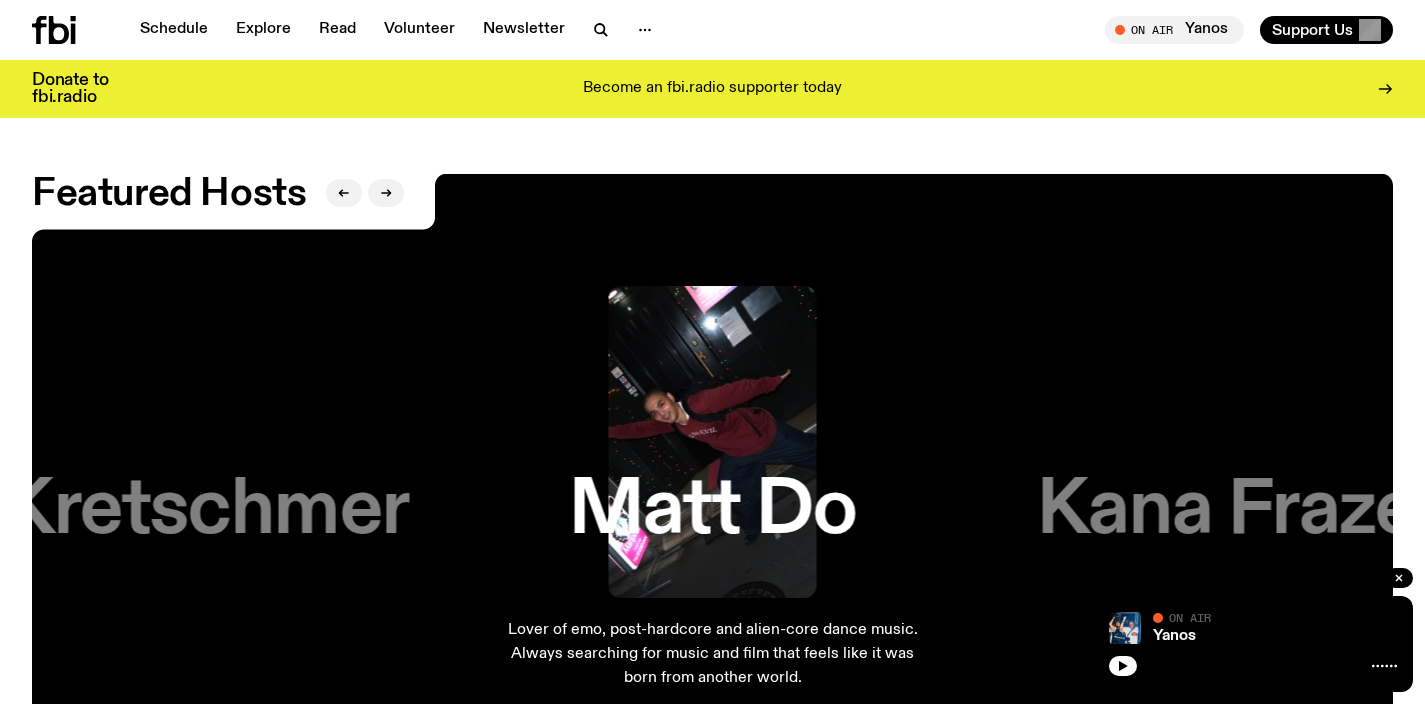 click on "Jim Kretschmer" at bounding box center (135, 511) 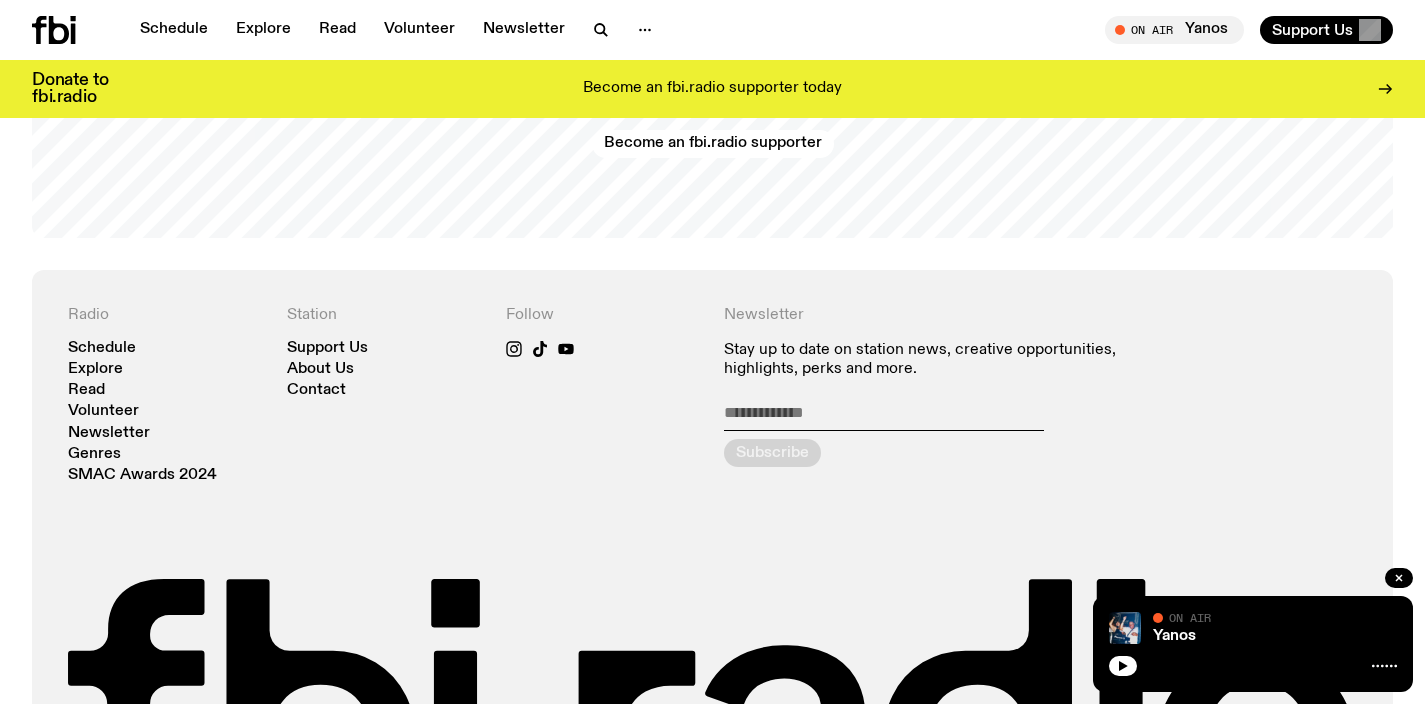 scroll, scrollTop: 4266, scrollLeft: 0, axis: vertical 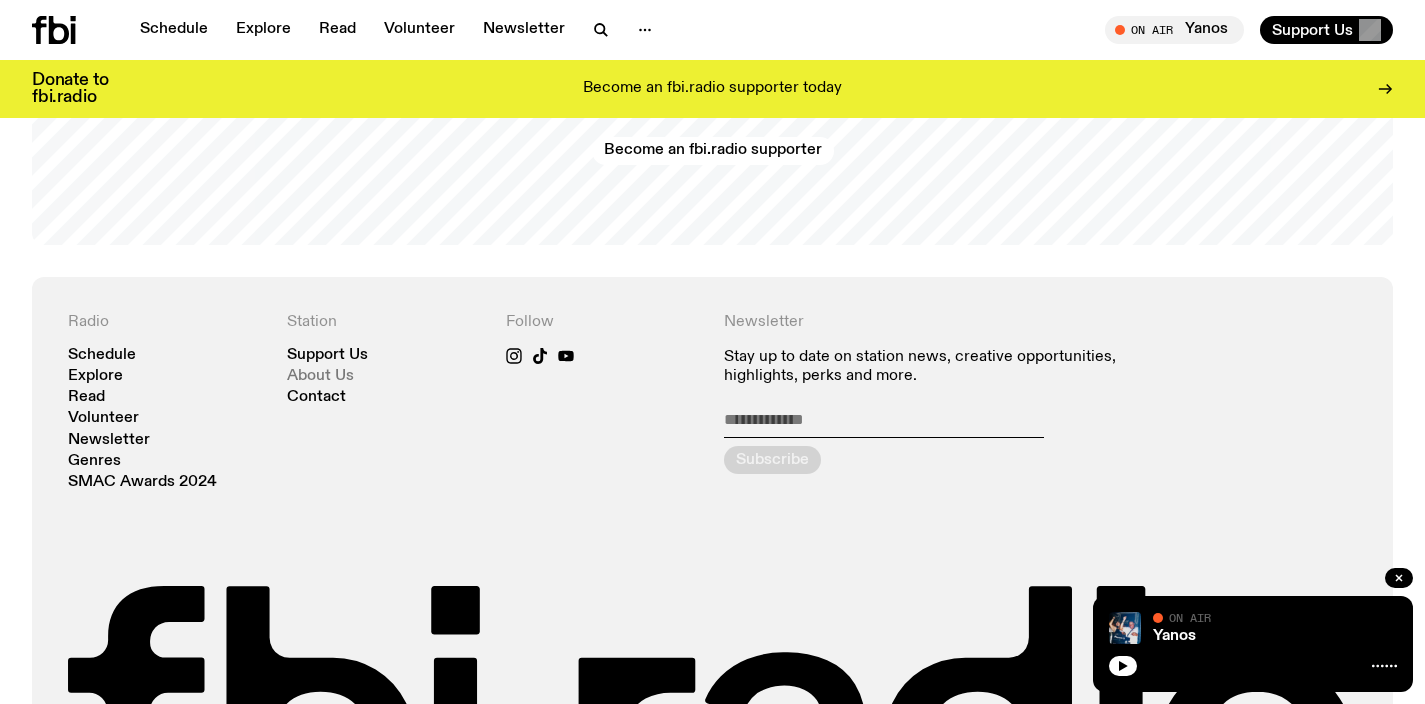 click on "About Us" at bounding box center (320, 376) 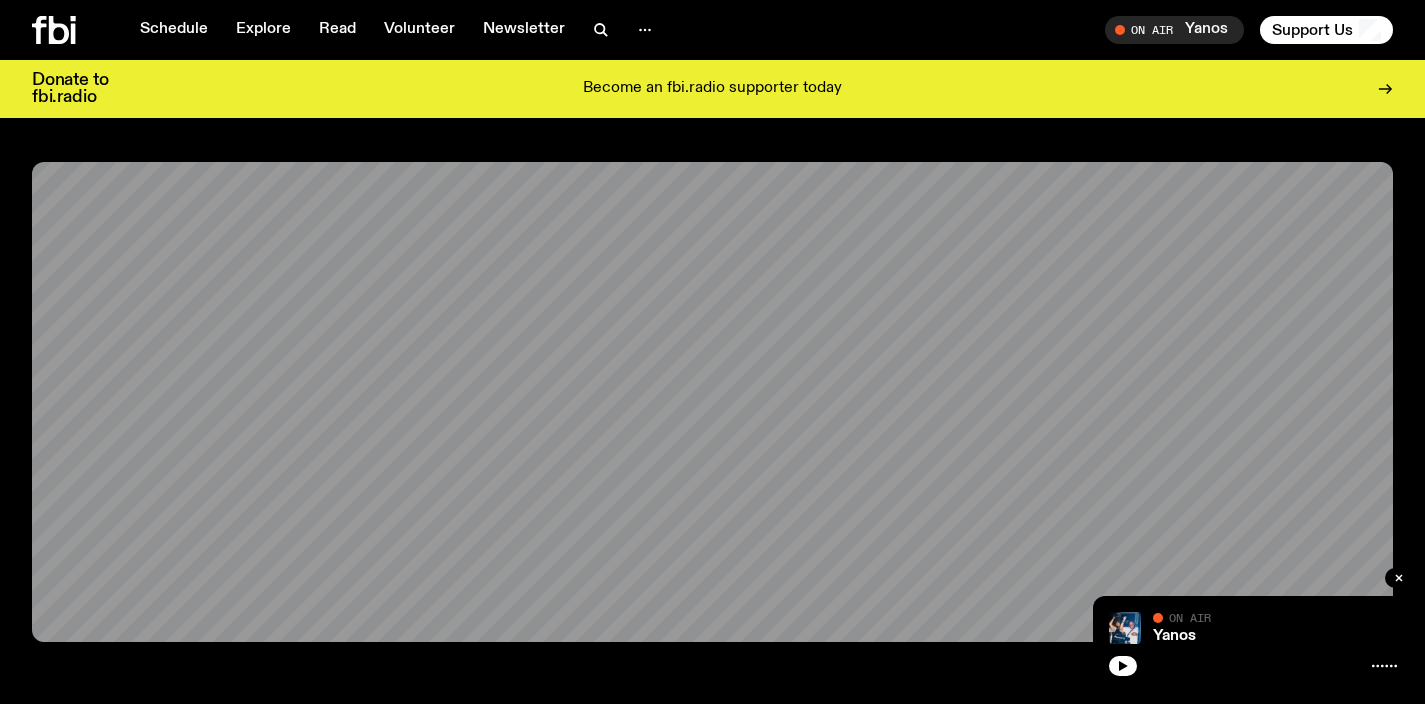 scroll, scrollTop: 0, scrollLeft: 0, axis: both 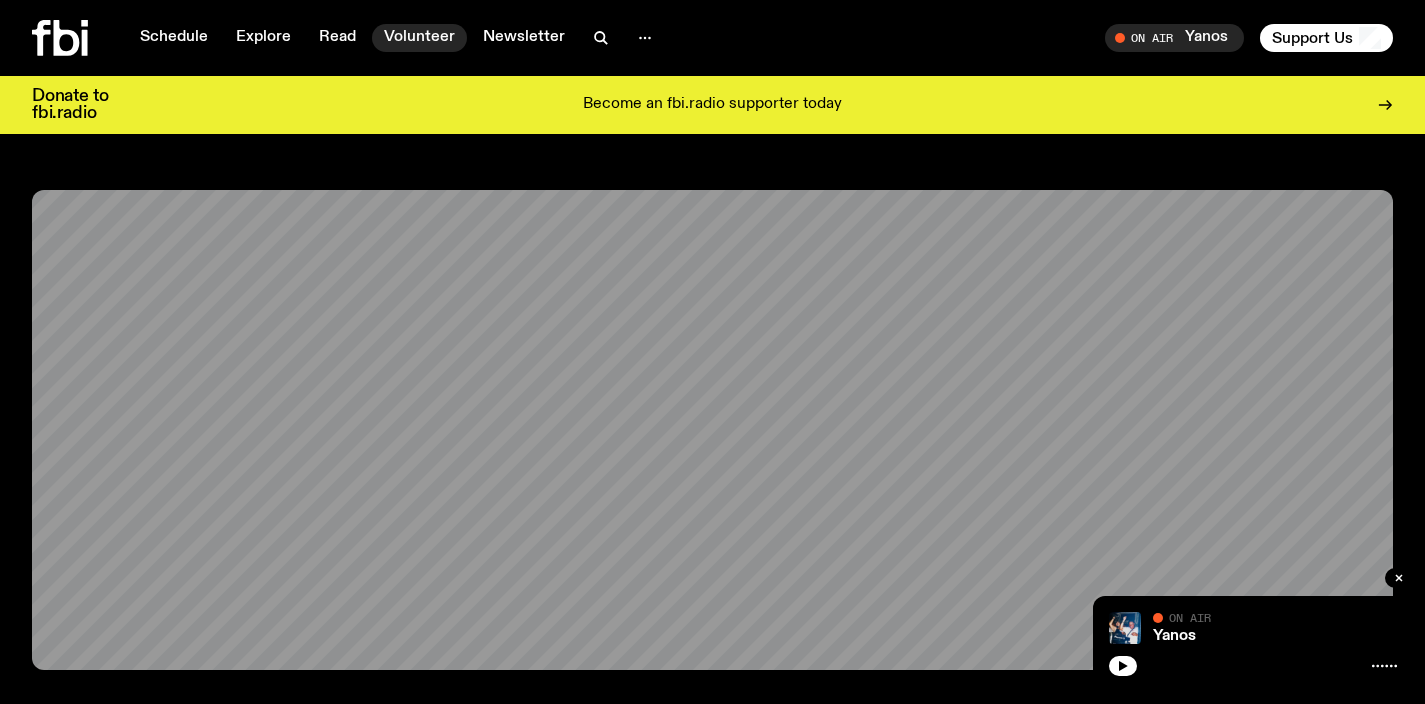 click on "Volunteer" at bounding box center [419, 38] 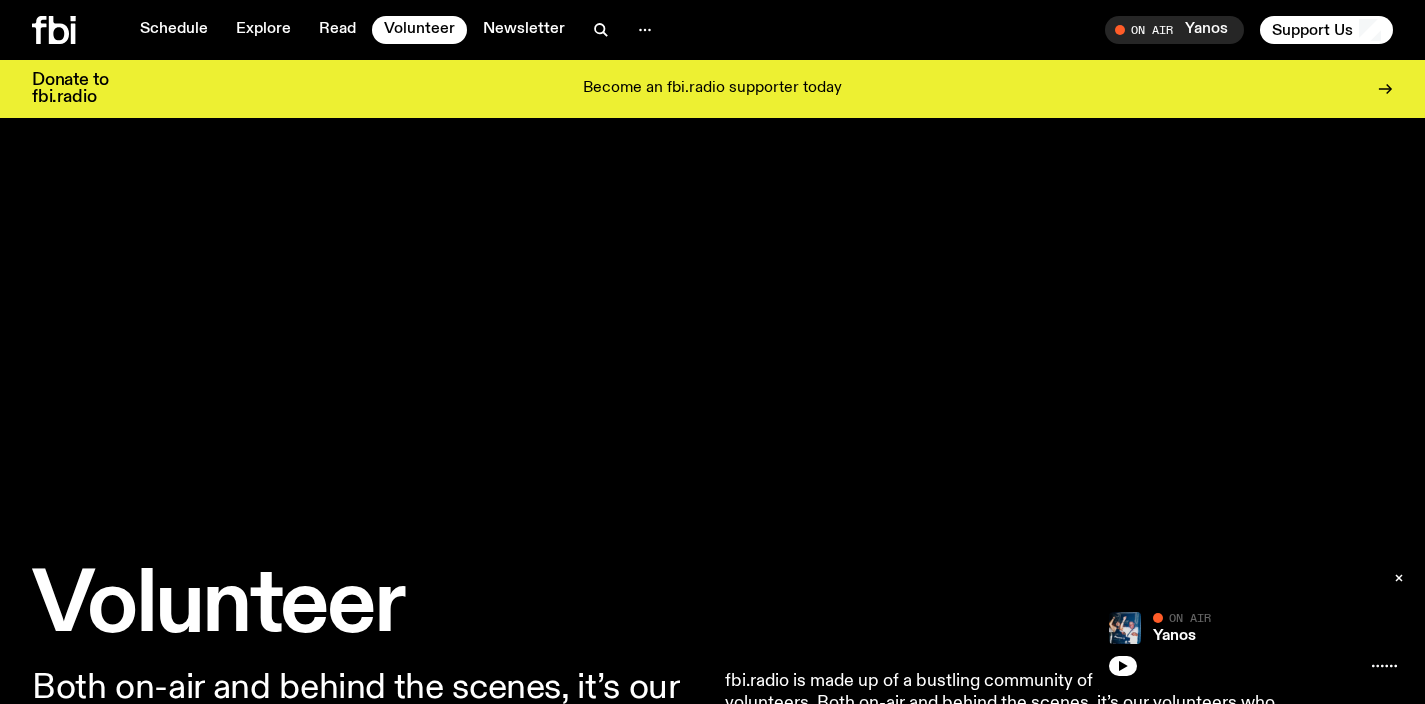 scroll, scrollTop: 154, scrollLeft: 0, axis: vertical 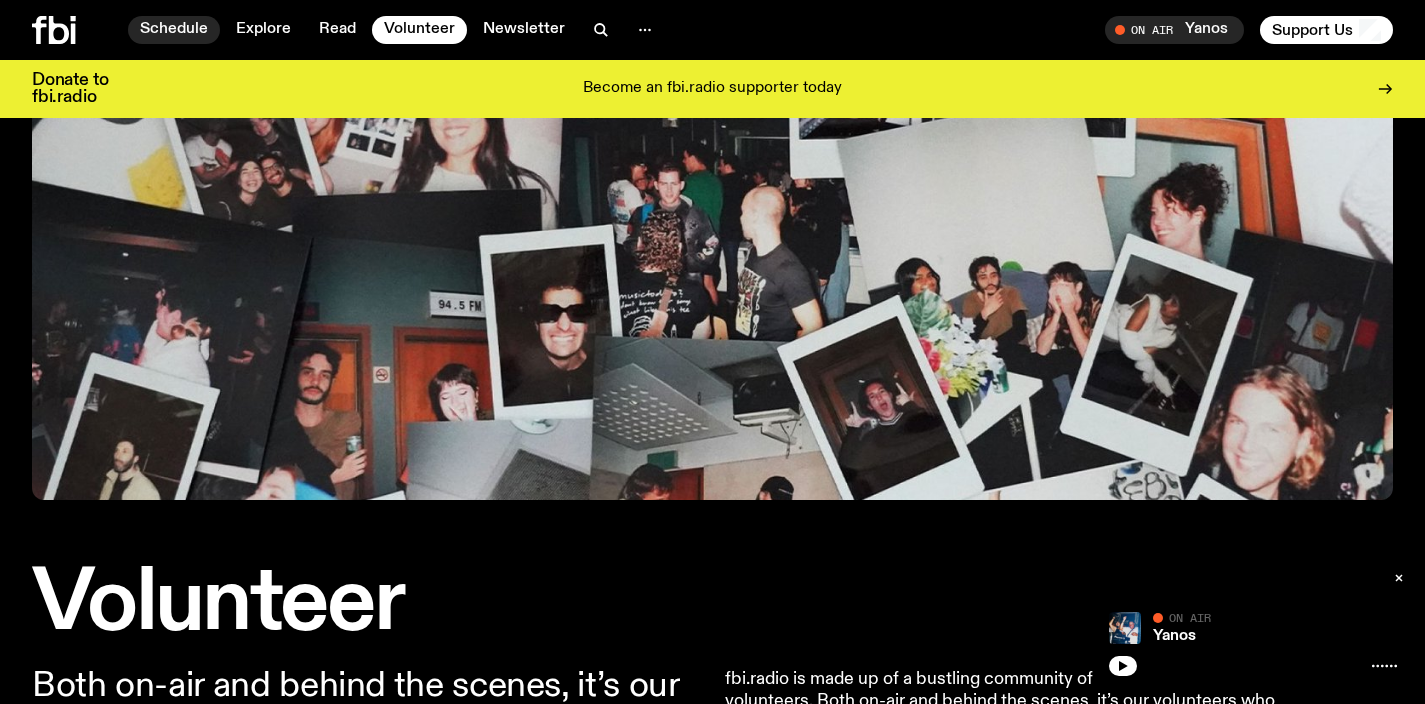 click on "Schedule" at bounding box center [174, 30] 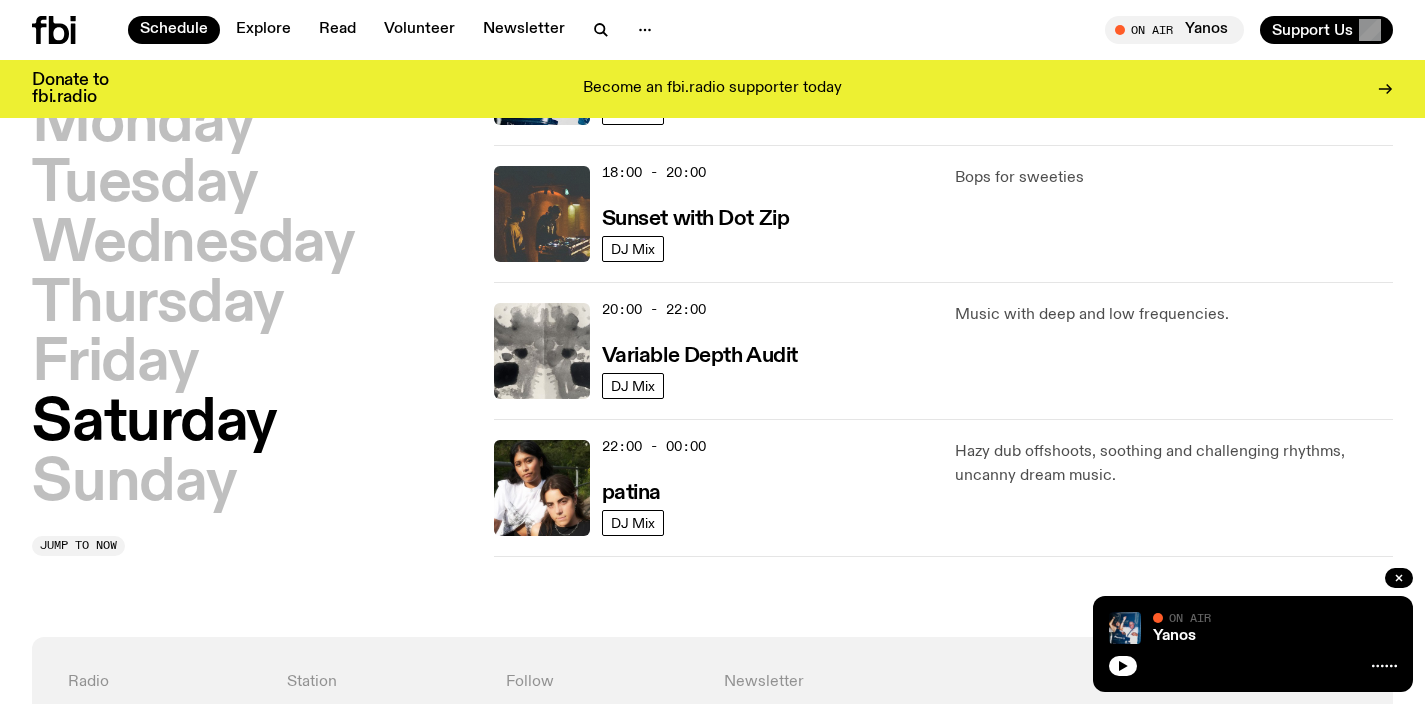 scroll, scrollTop: 1265, scrollLeft: 0, axis: vertical 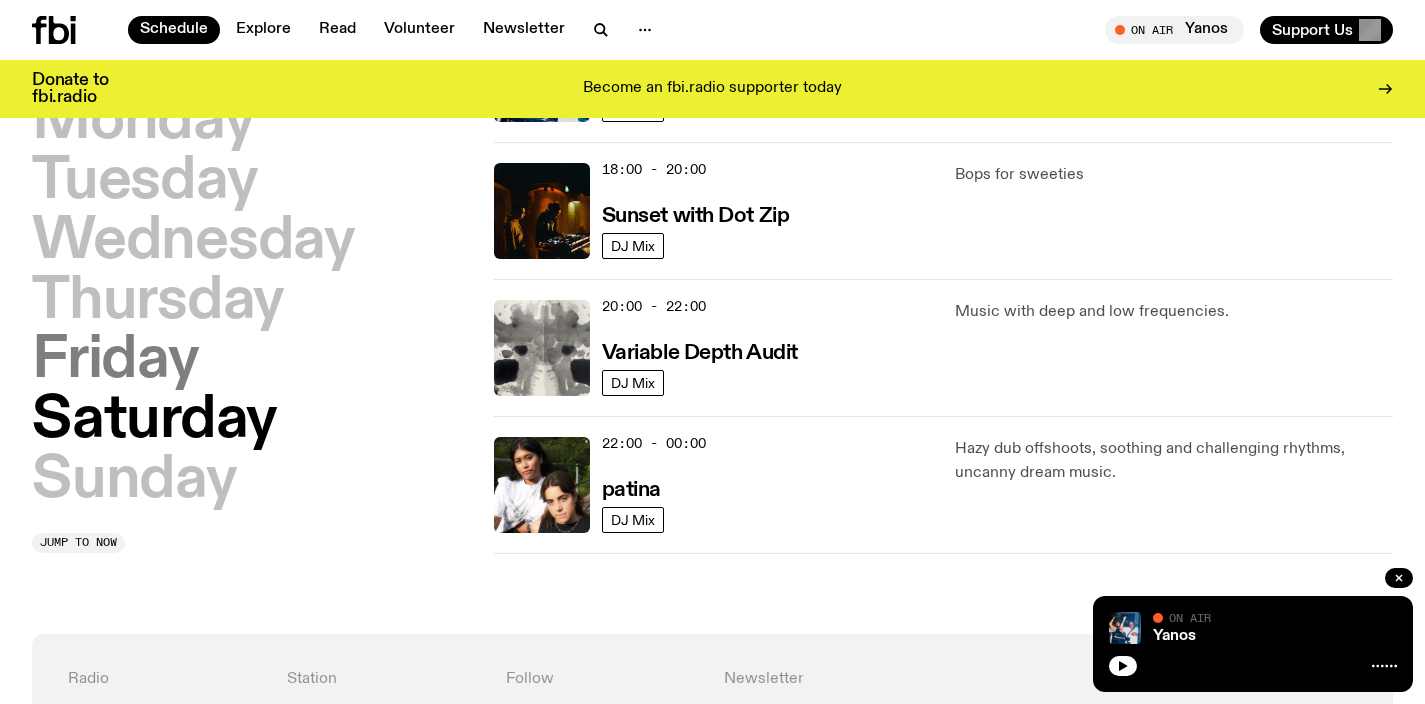 click on "Friday" at bounding box center (115, 362) 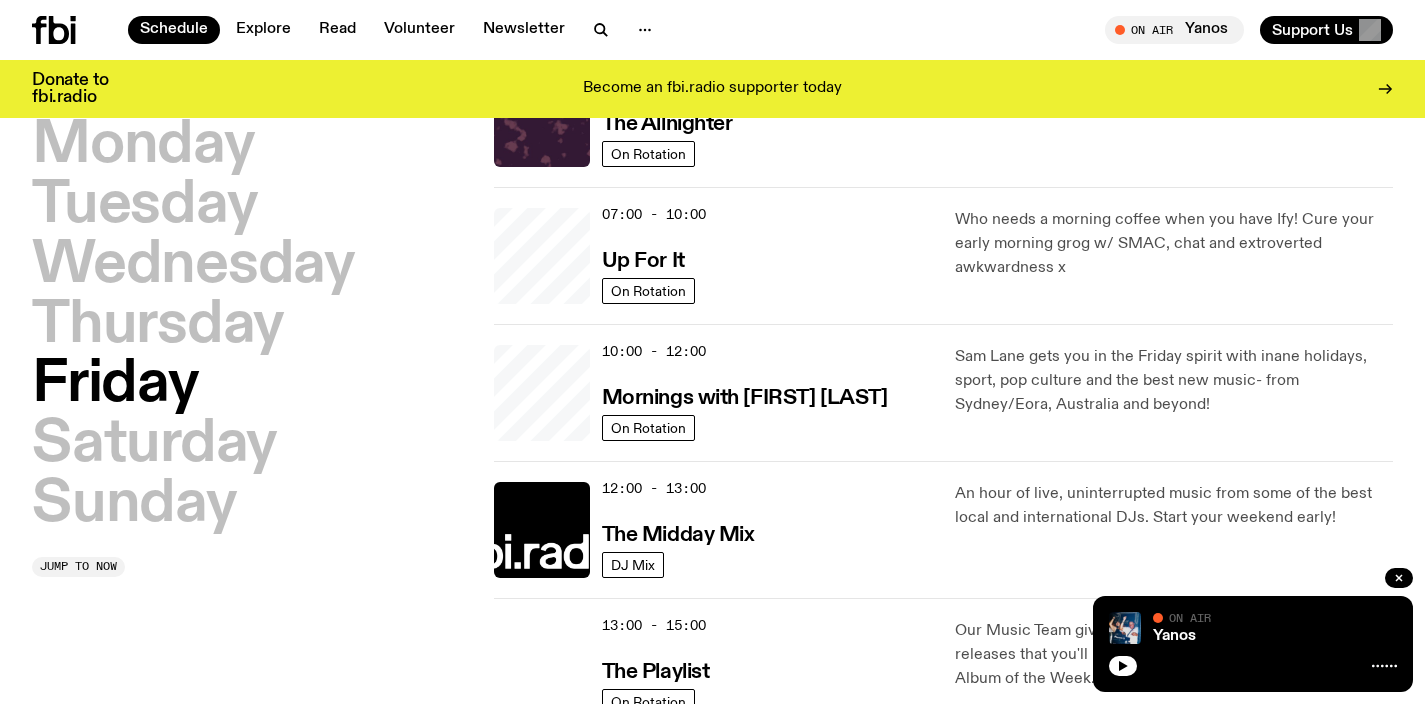 scroll, scrollTop: 56, scrollLeft: 0, axis: vertical 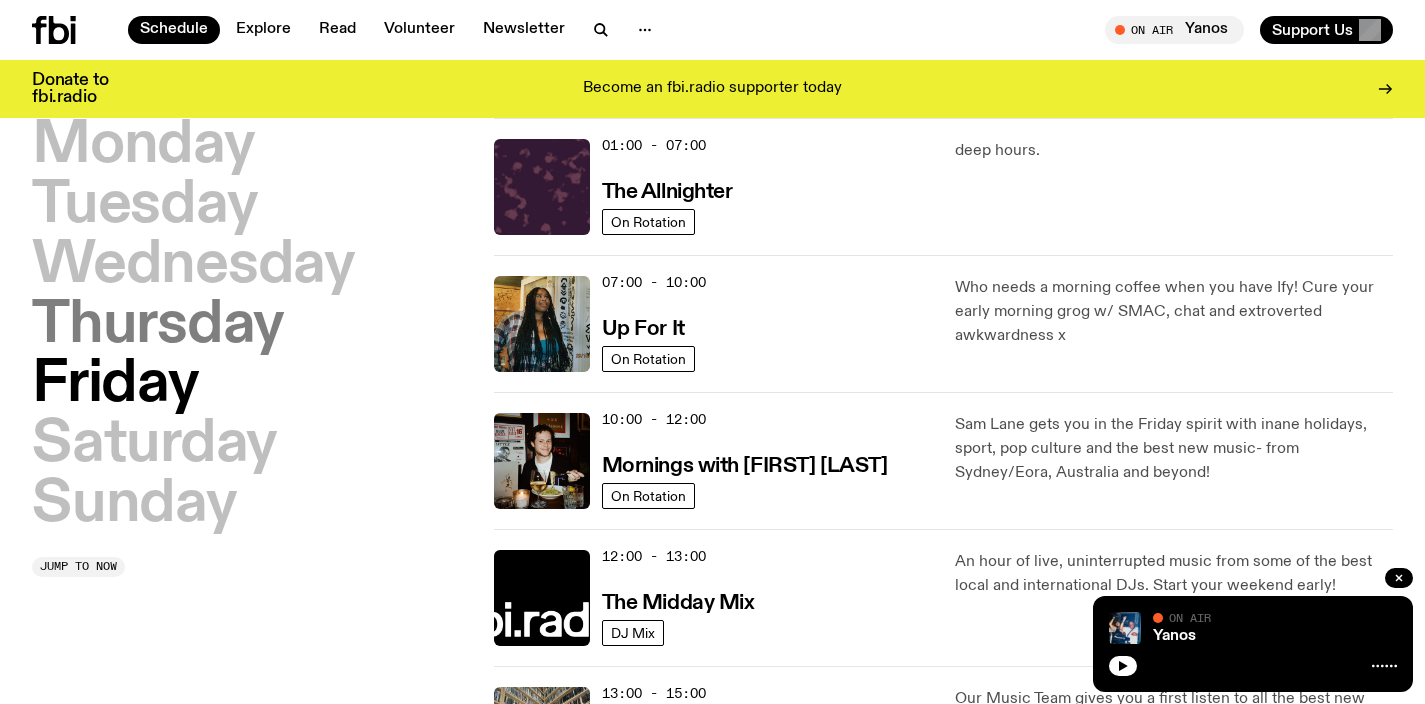 click on "Thursday" at bounding box center (158, 326) 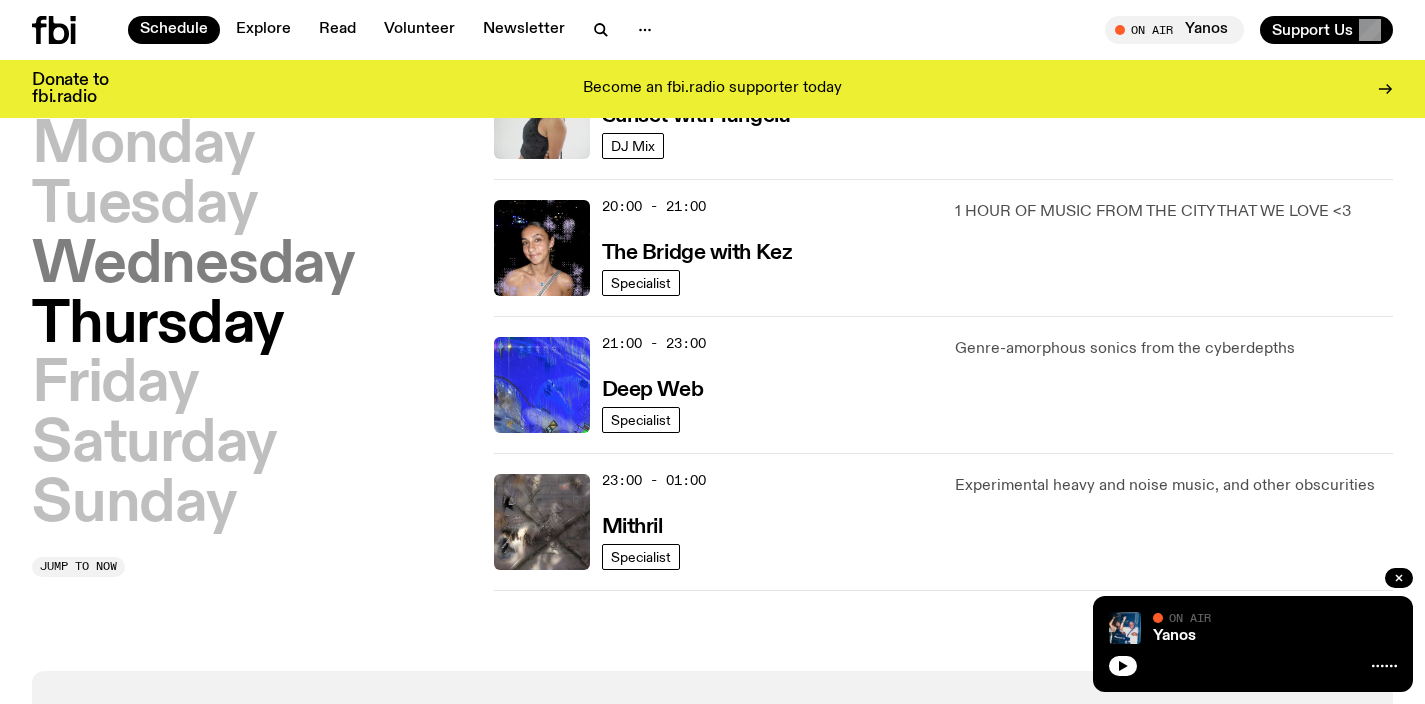 click on "Wednesday" at bounding box center [193, 266] 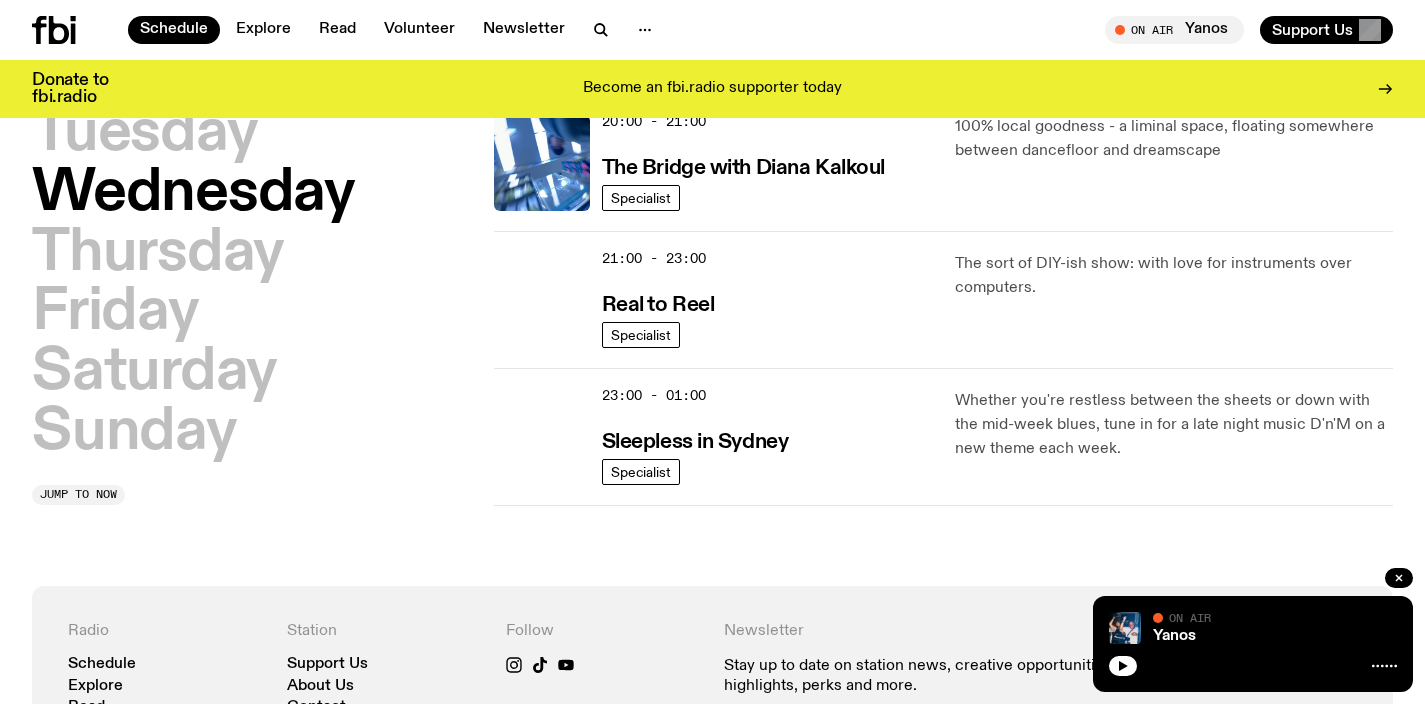 scroll, scrollTop: 1040, scrollLeft: 0, axis: vertical 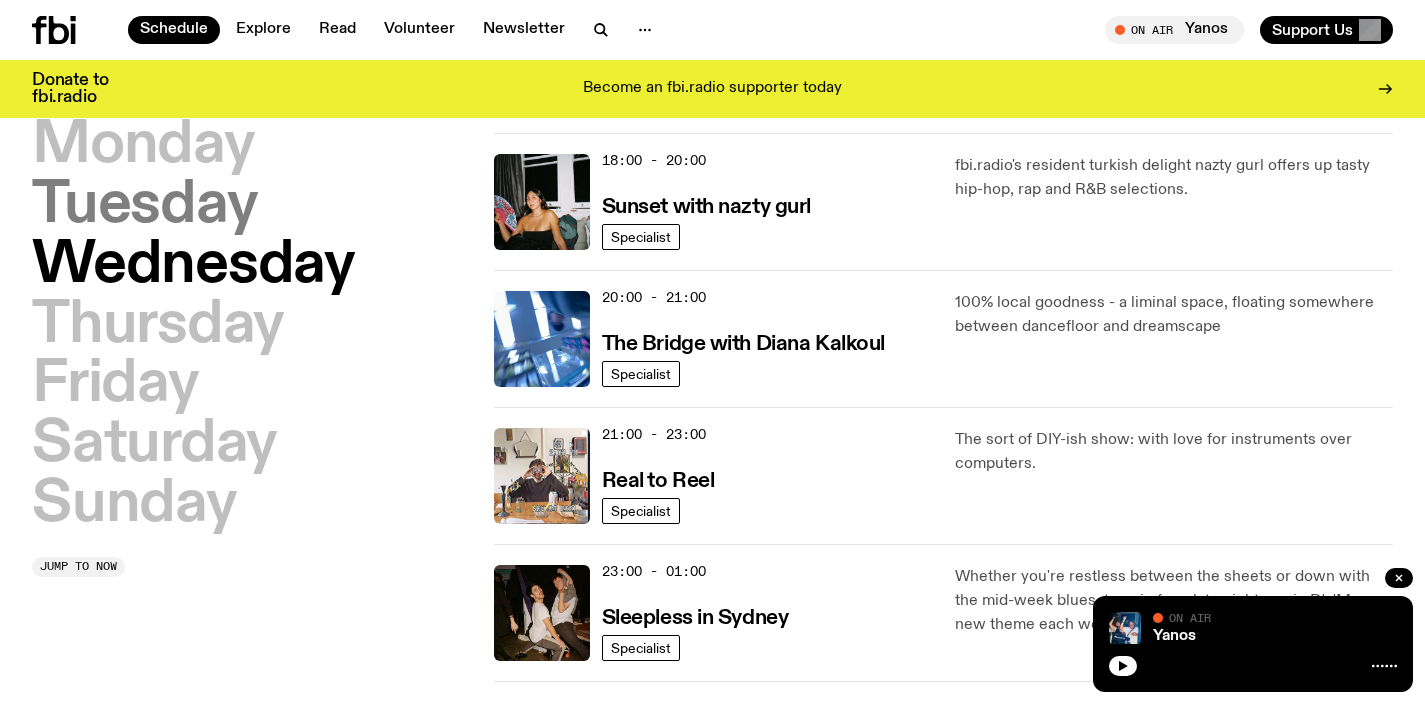 click on "Tuesday" at bounding box center [144, 206] 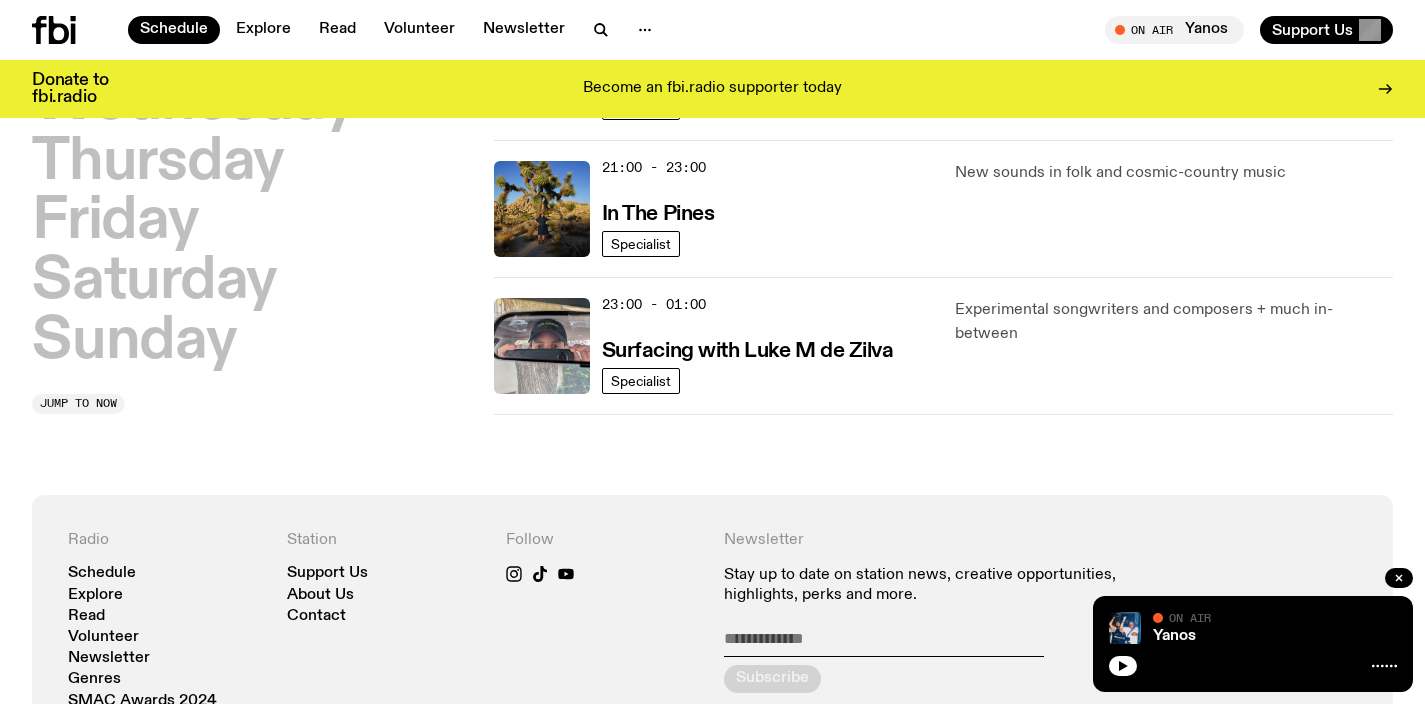 scroll, scrollTop: 1131, scrollLeft: 0, axis: vertical 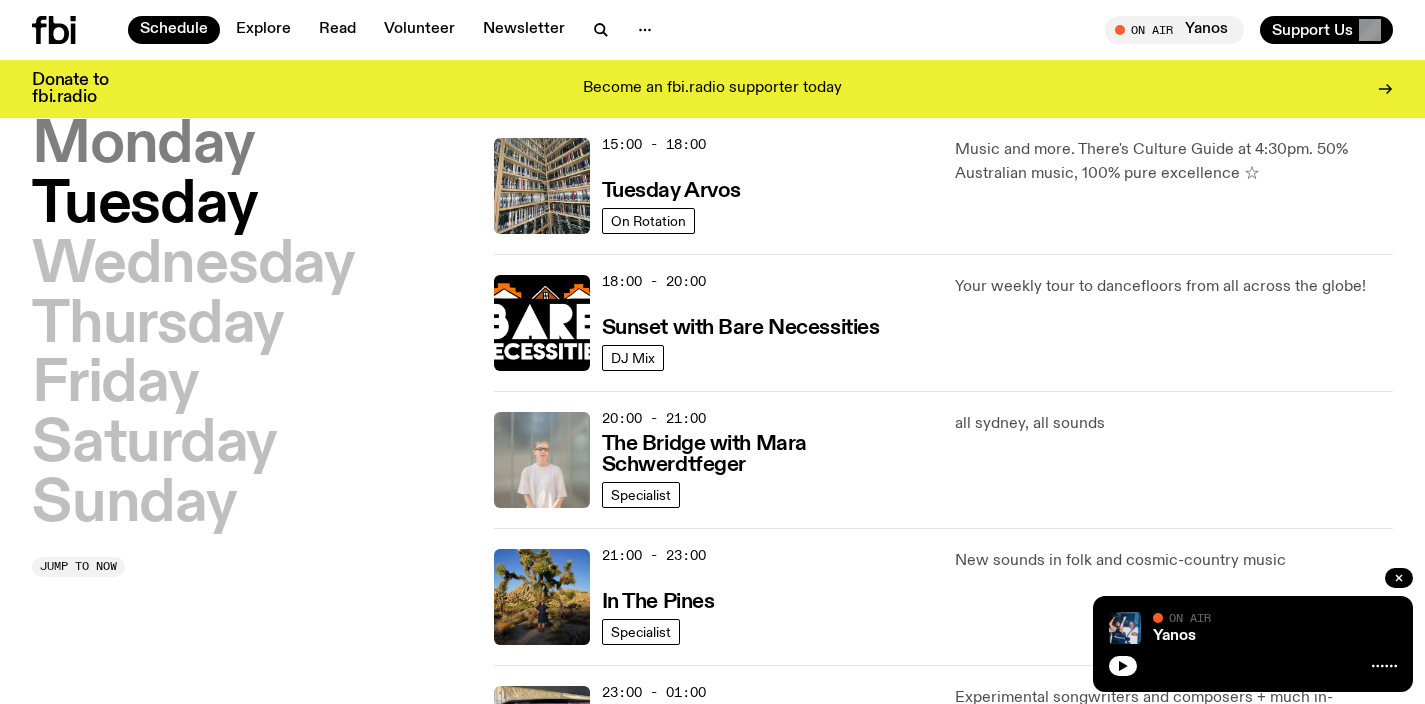 click on "Monday" at bounding box center [143, 146] 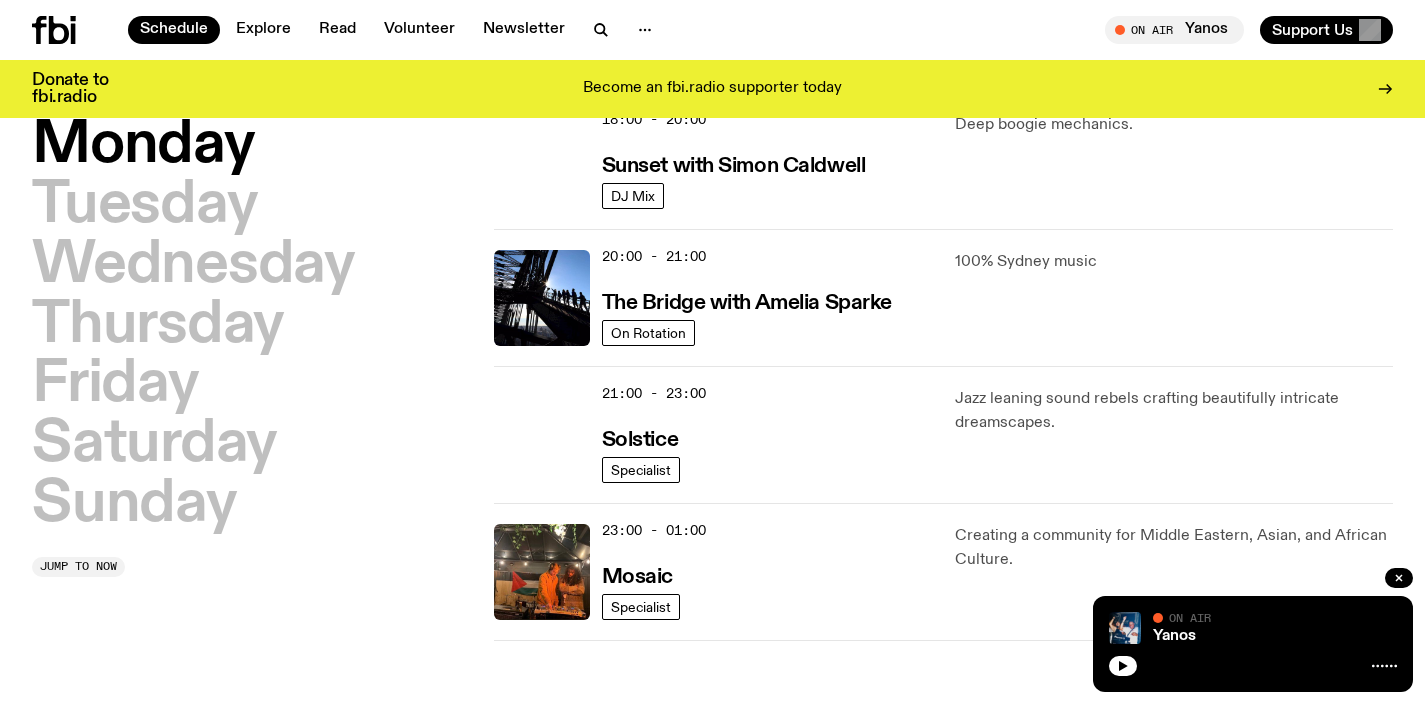 scroll, scrollTop: 929, scrollLeft: 0, axis: vertical 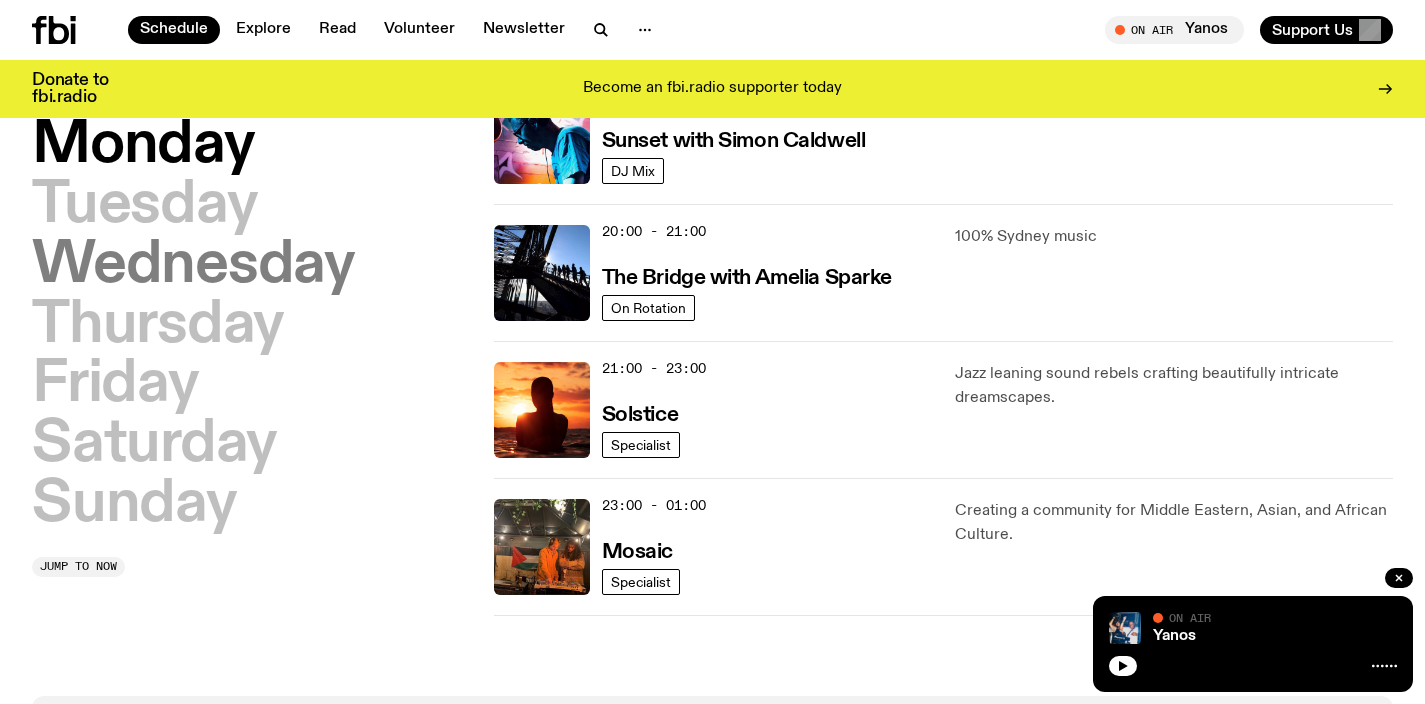 click on "Wednesday" at bounding box center (193, 266) 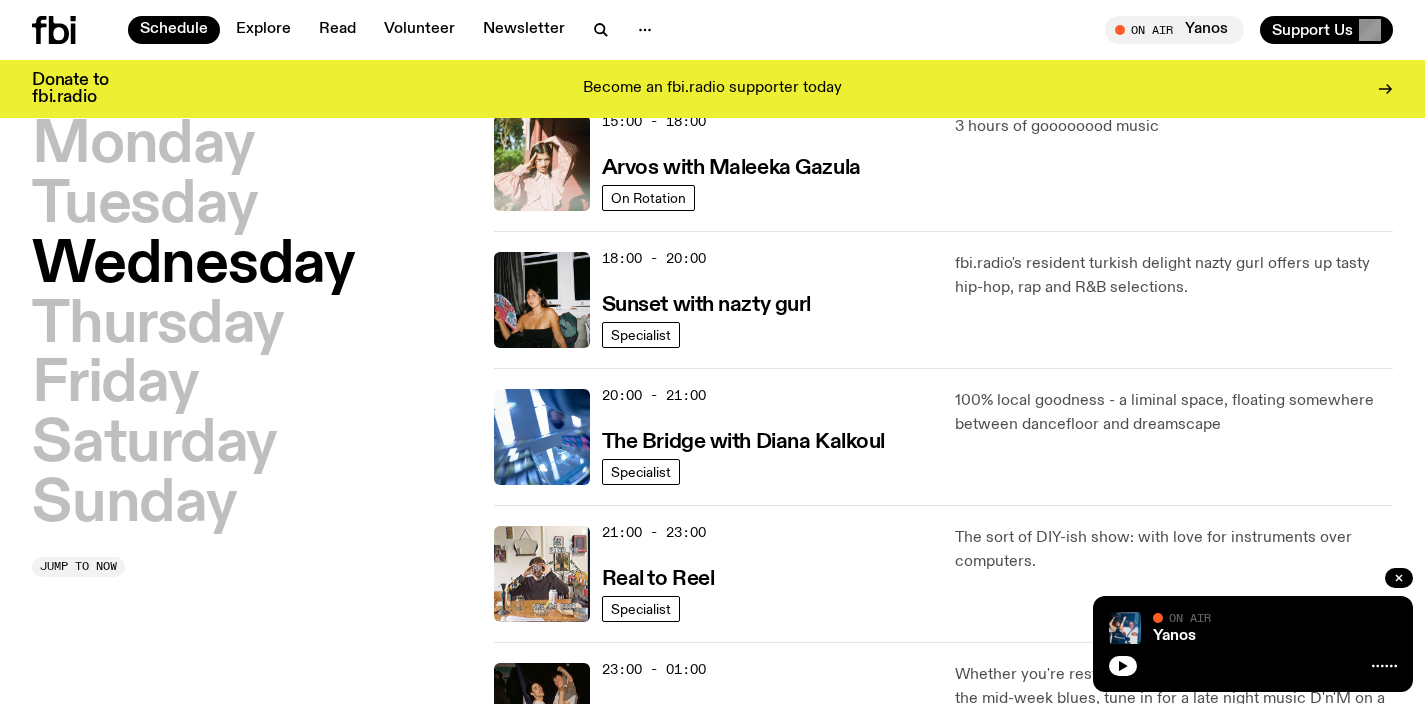 scroll, scrollTop: 768, scrollLeft: 0, axis: vertical 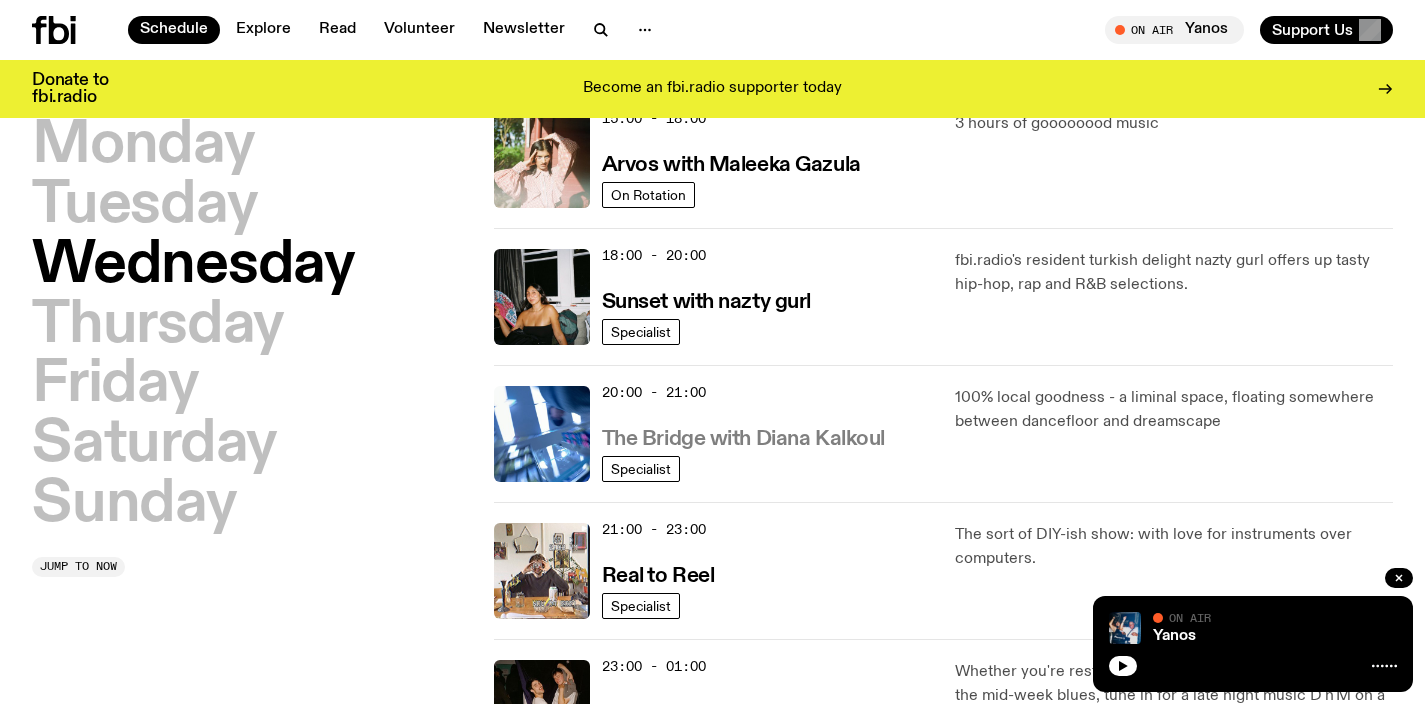 click on "The Bridge with Diana Kalkoul" at bounding box center [743, 439] 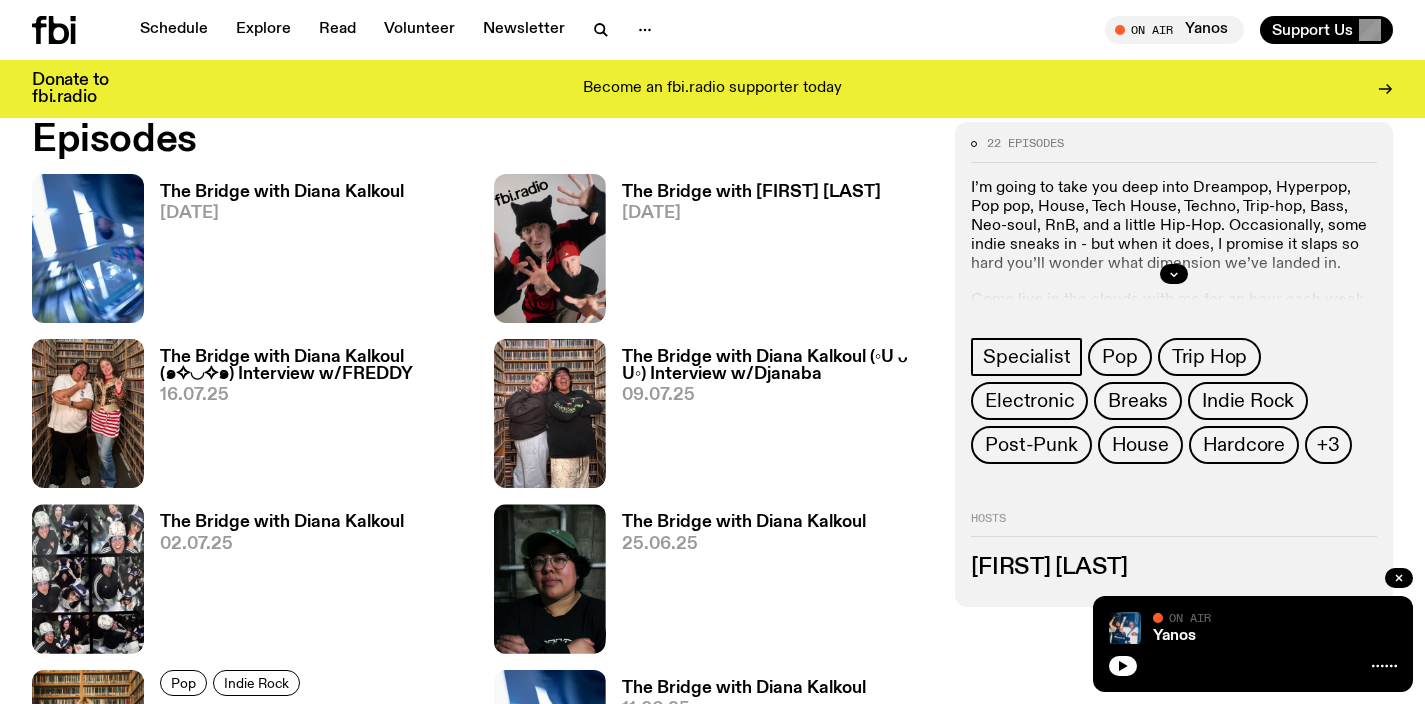 scroll, scrollTop: 949, scrollLeft: 0, axis: vertical 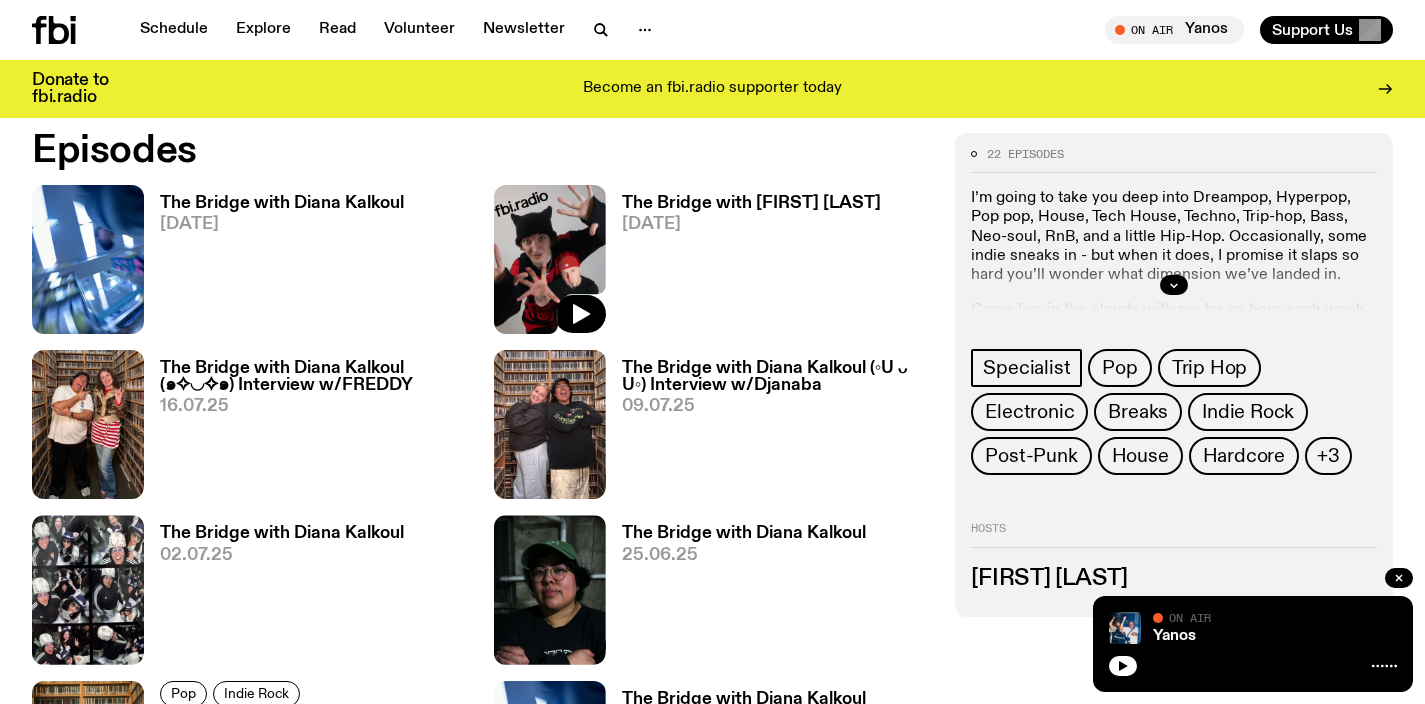click 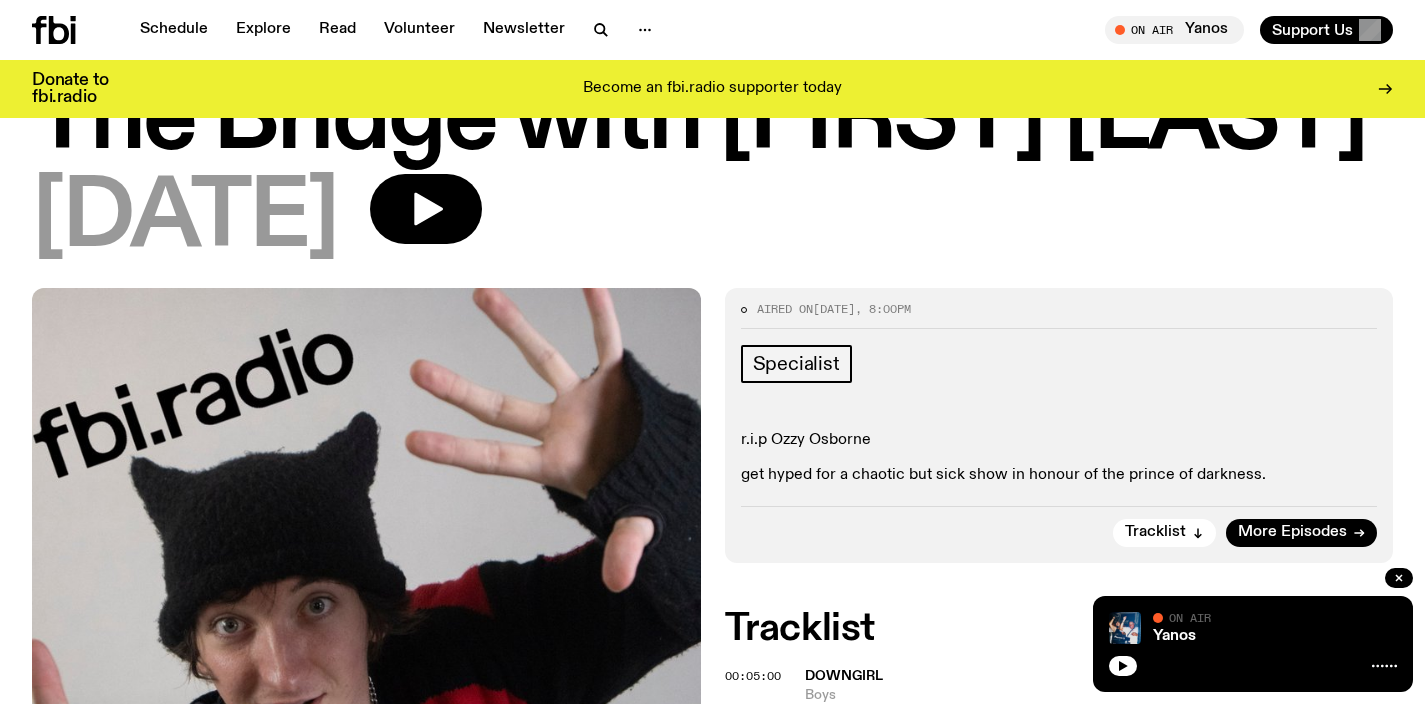scroll, scrollTop: 0, scrollLeft: 0, axis: both 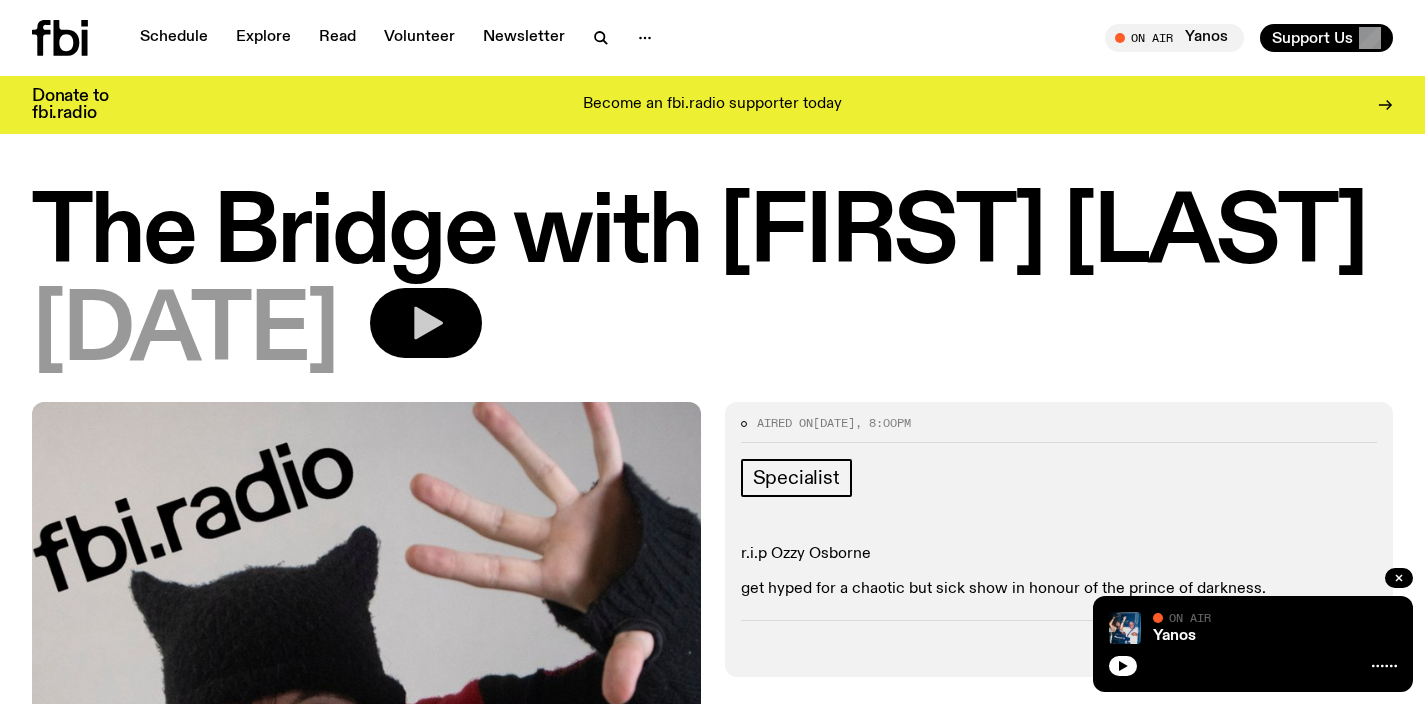 click 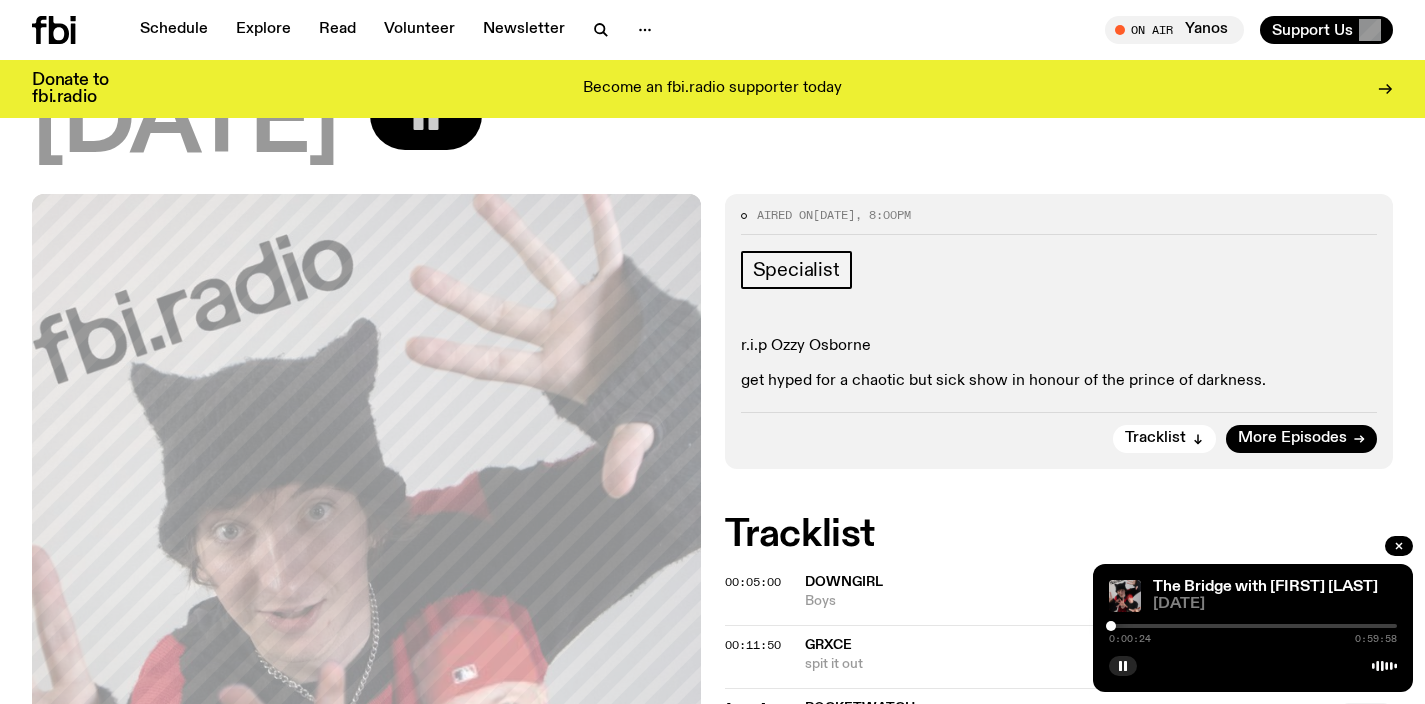 scroll, scrollTop: 206, scrollLeft: 0, axis: vertical 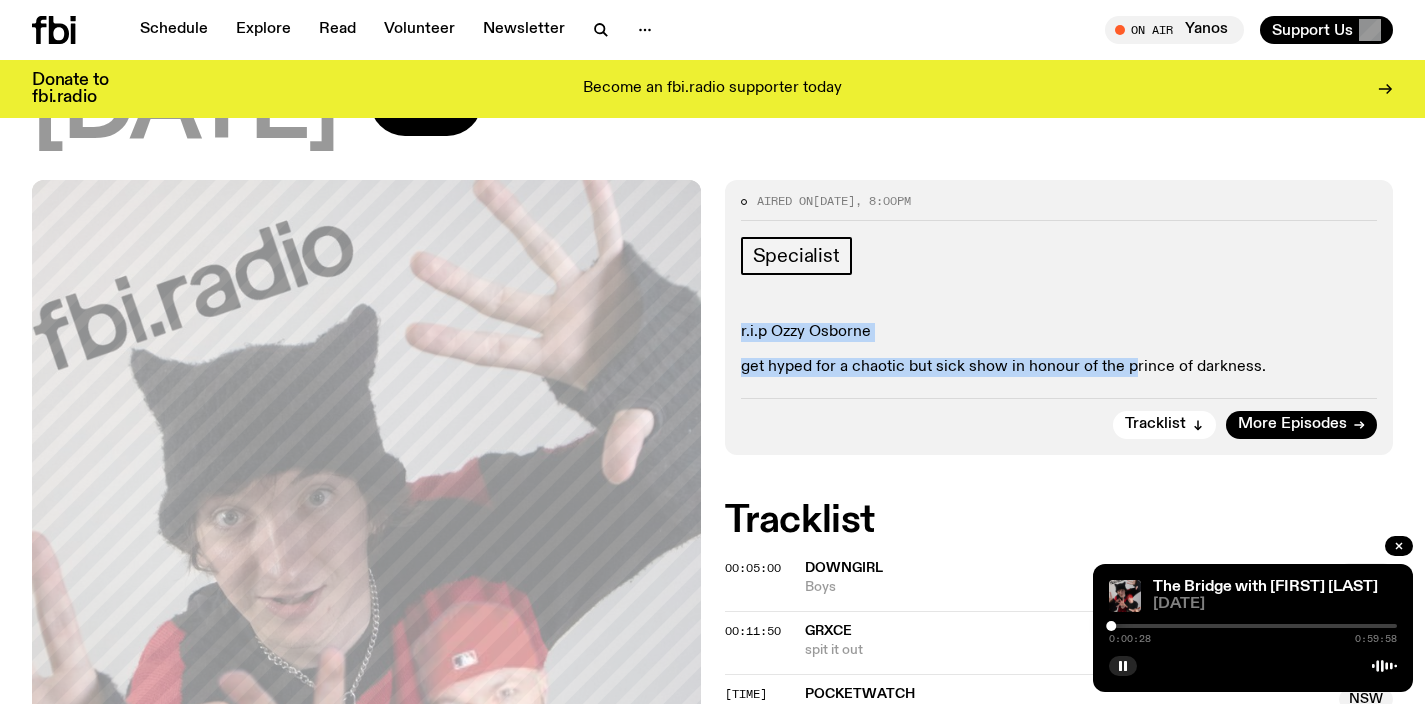 drag, startPoint x: 1128, startPoint y: 361, endPoint x: 1095, endPoint y: 313, distance: 58.249462 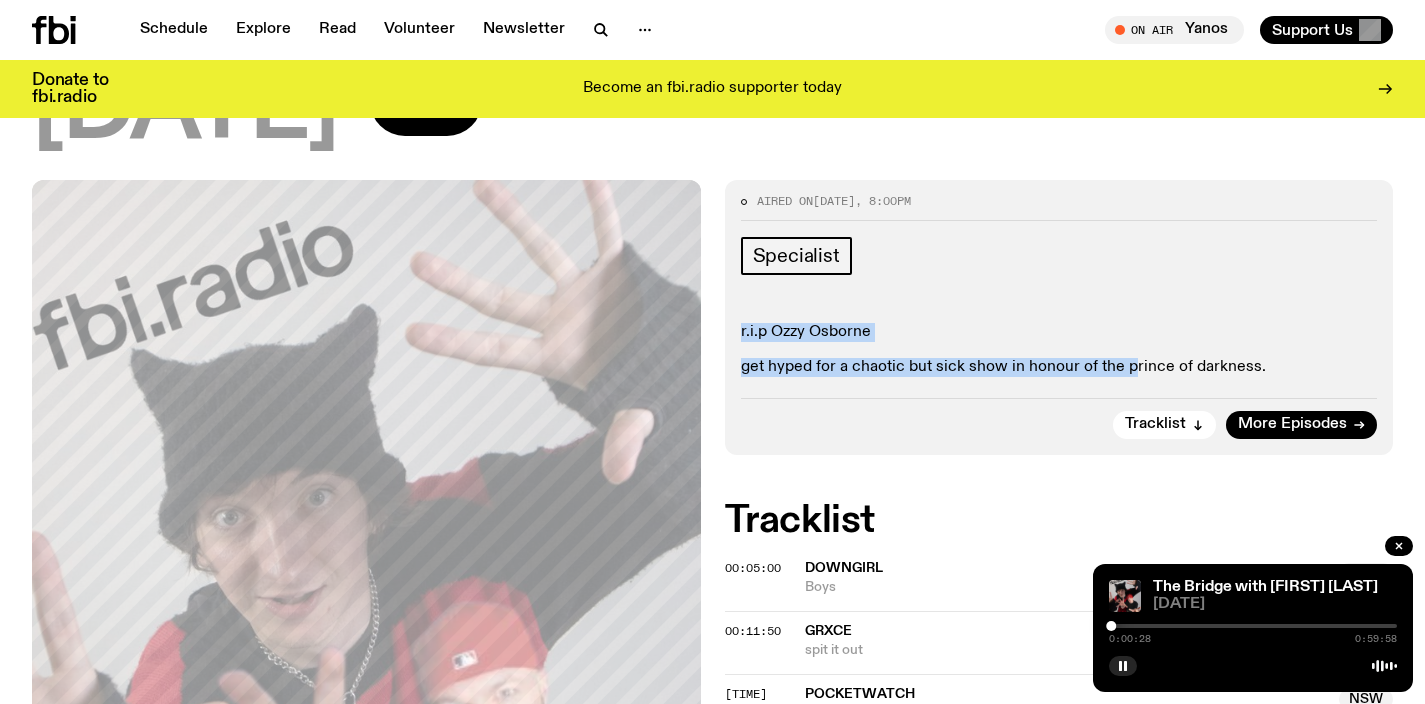 click on "Specialist r.i.p [ARTIST] get hyped for a chaotic but sick show in honour of the prince of darkness." at bounding box center [1059, 307] 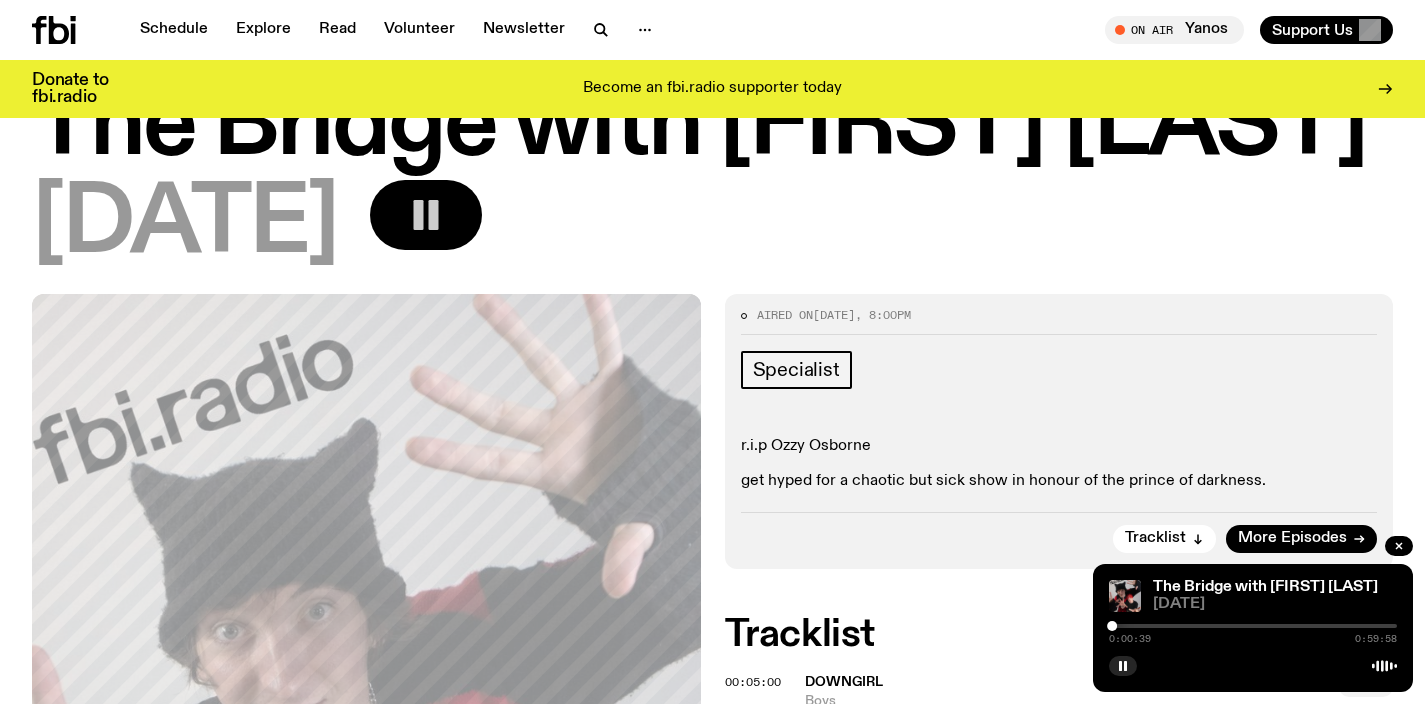 scroll, scrollTop: 85, scrollLeft: 0, axis: vertical 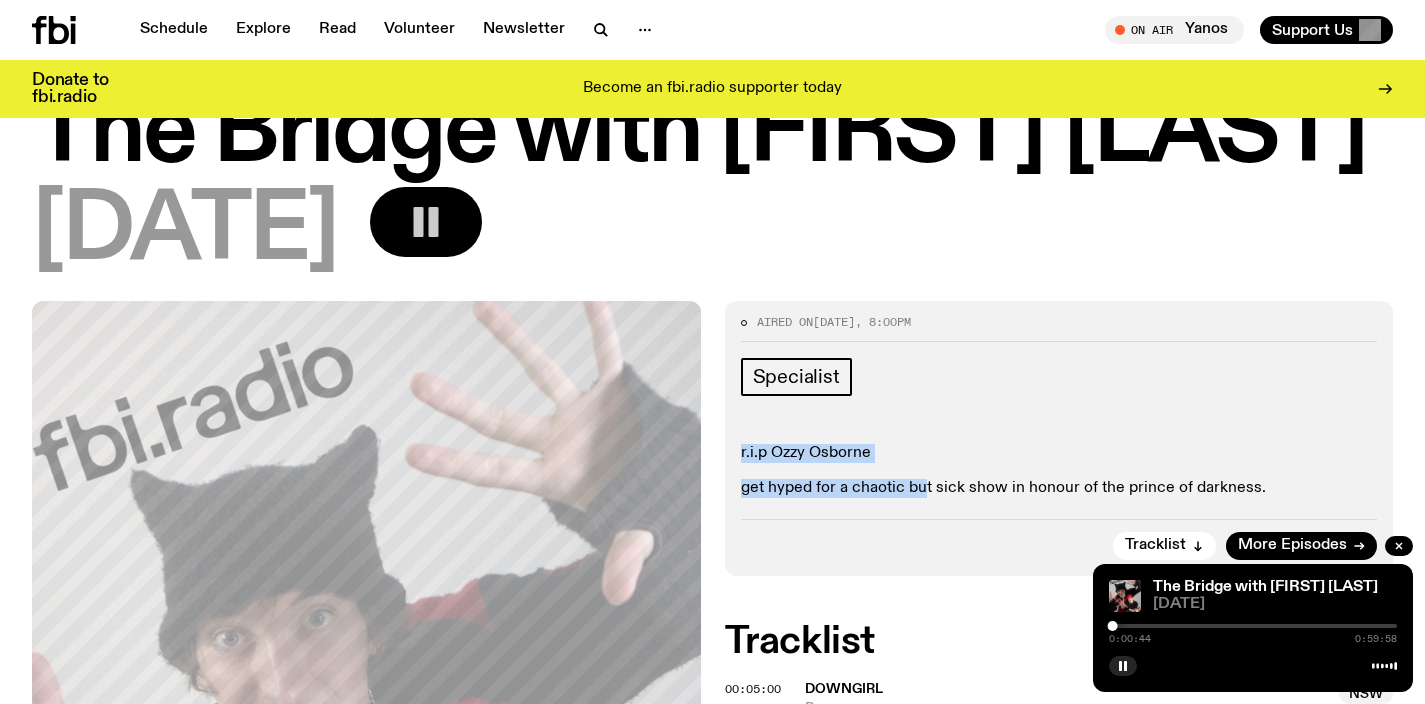 drag, startPoint x: 859, startPoint y: 417, endPoint x: 925, endPoint y: 492, distance: 99.90495 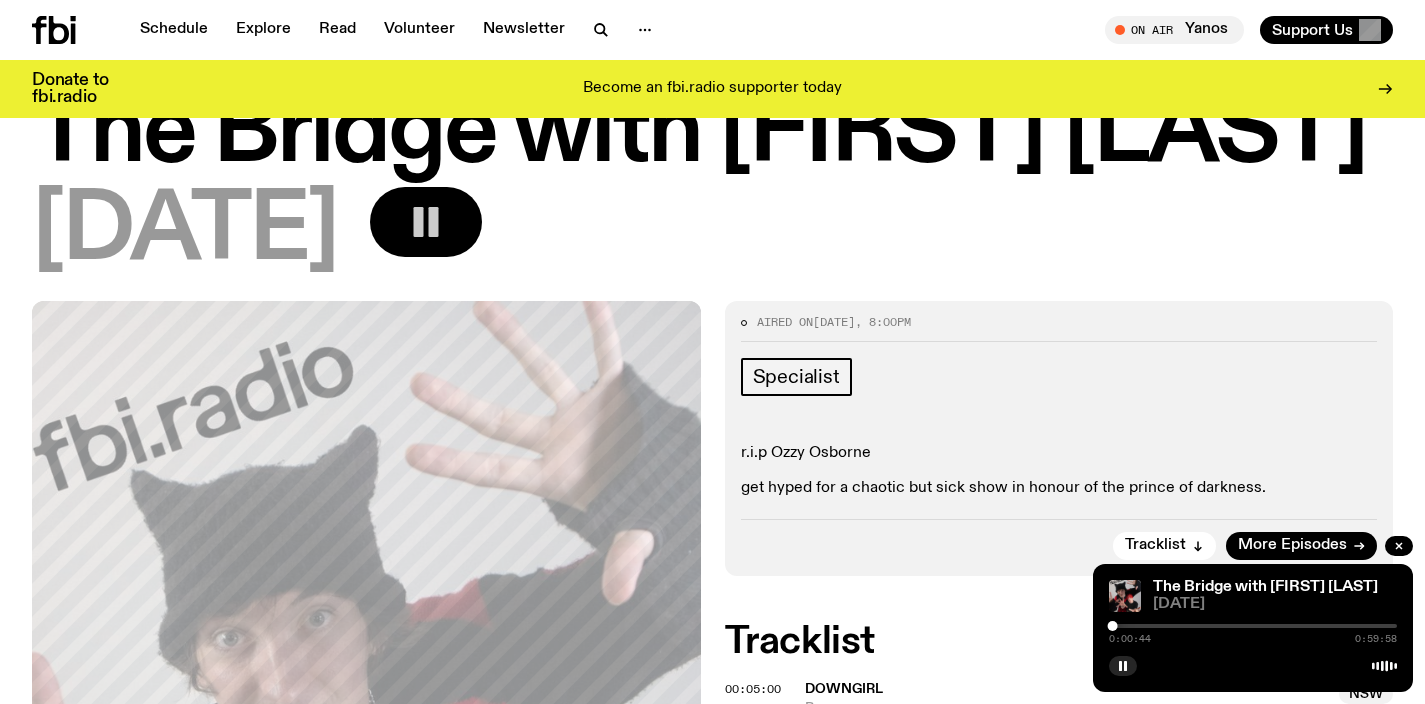 click on "get hyped for a chaotic but sick show in honour of the prince of darkness." 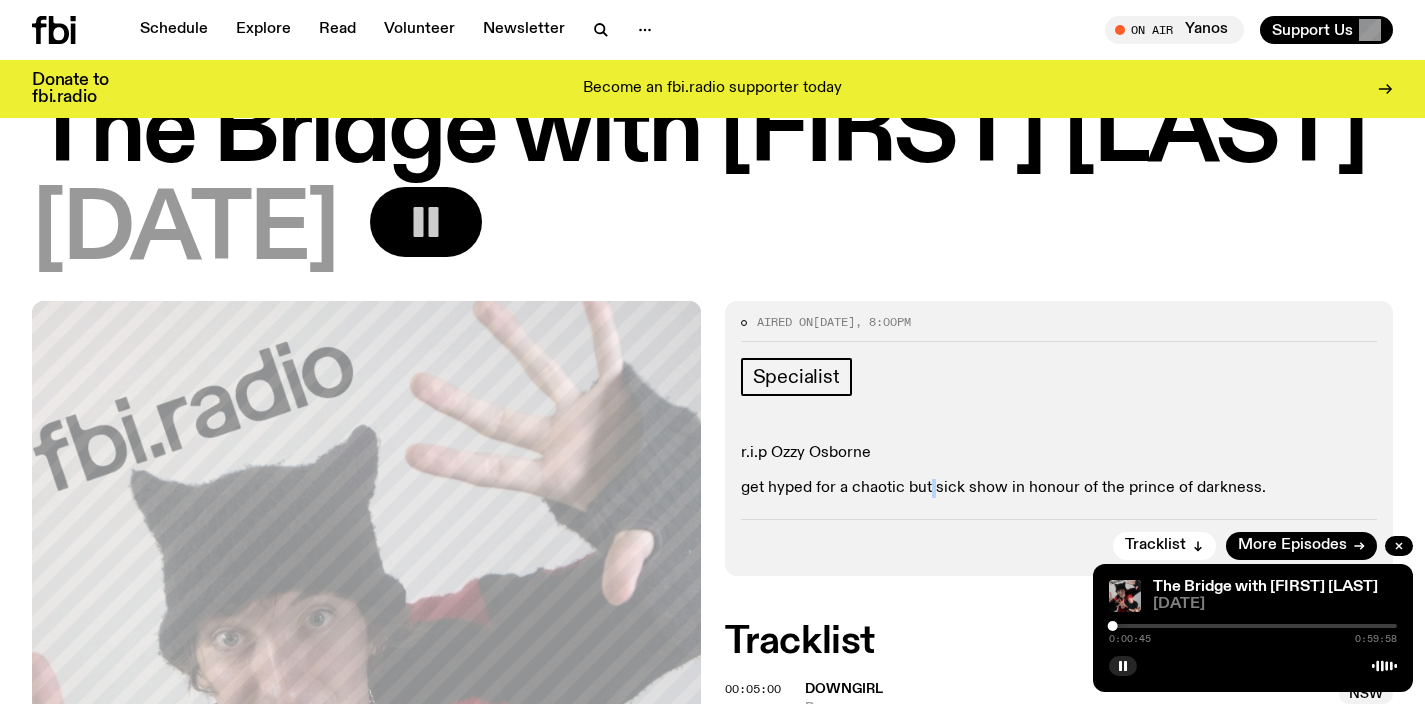 click on "get hyped for a chaotic but sick show in honour of the prince of darkness." 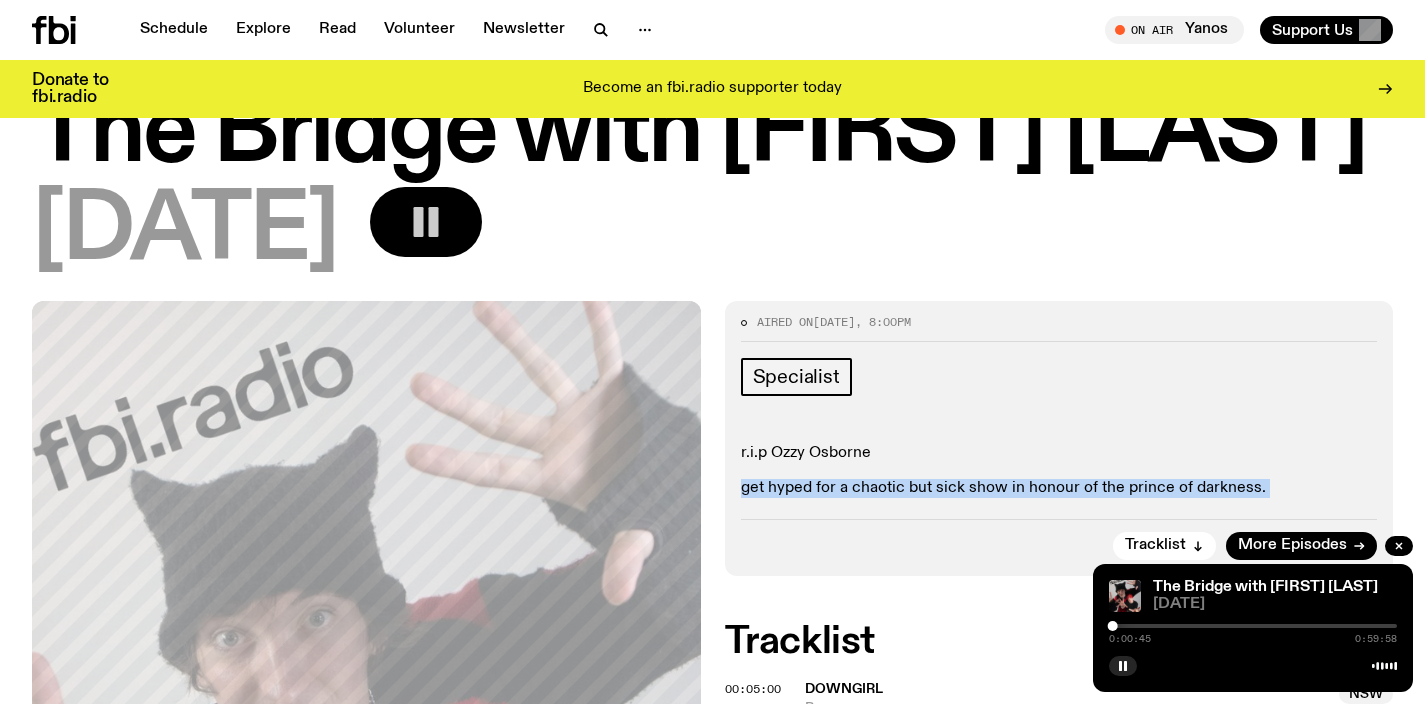 click on "get hyped for a chaotic but sick show in honour of the prince of darkness." 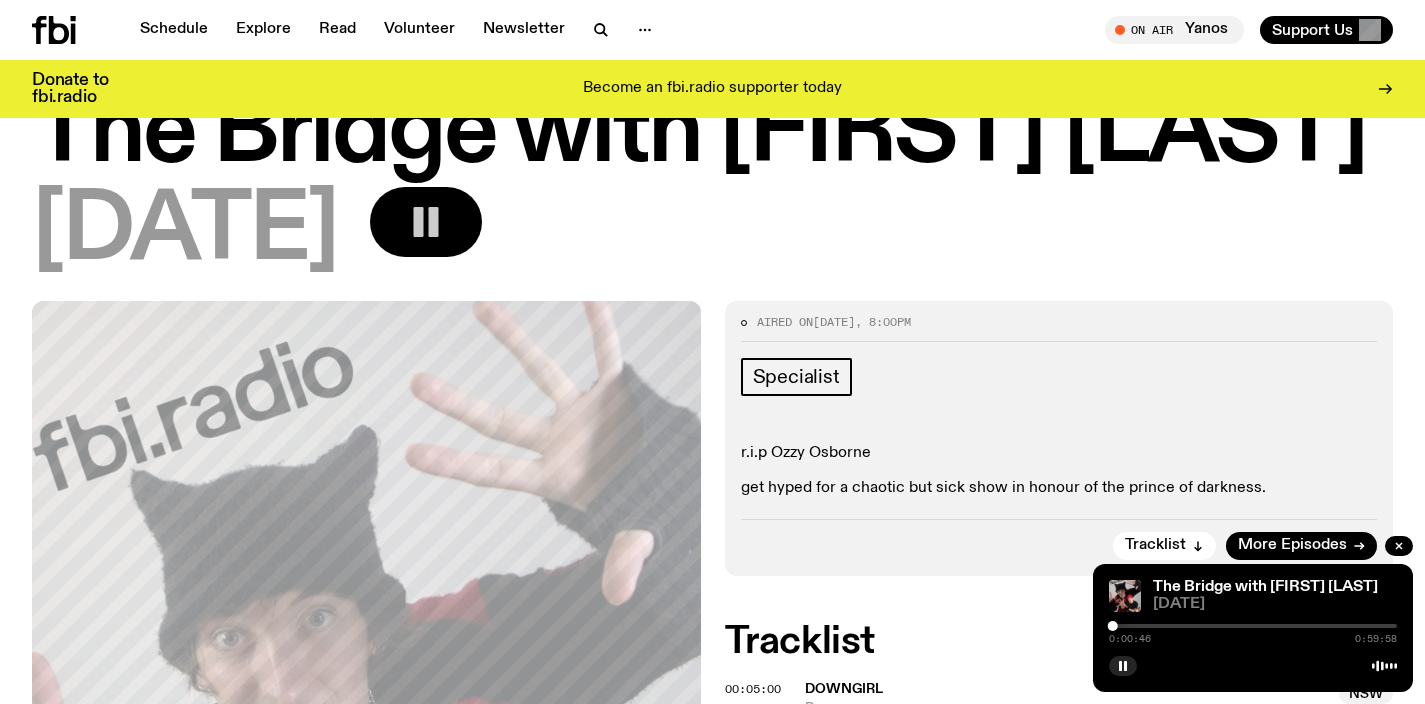 click on "r.i.p Ozzy Osborne" 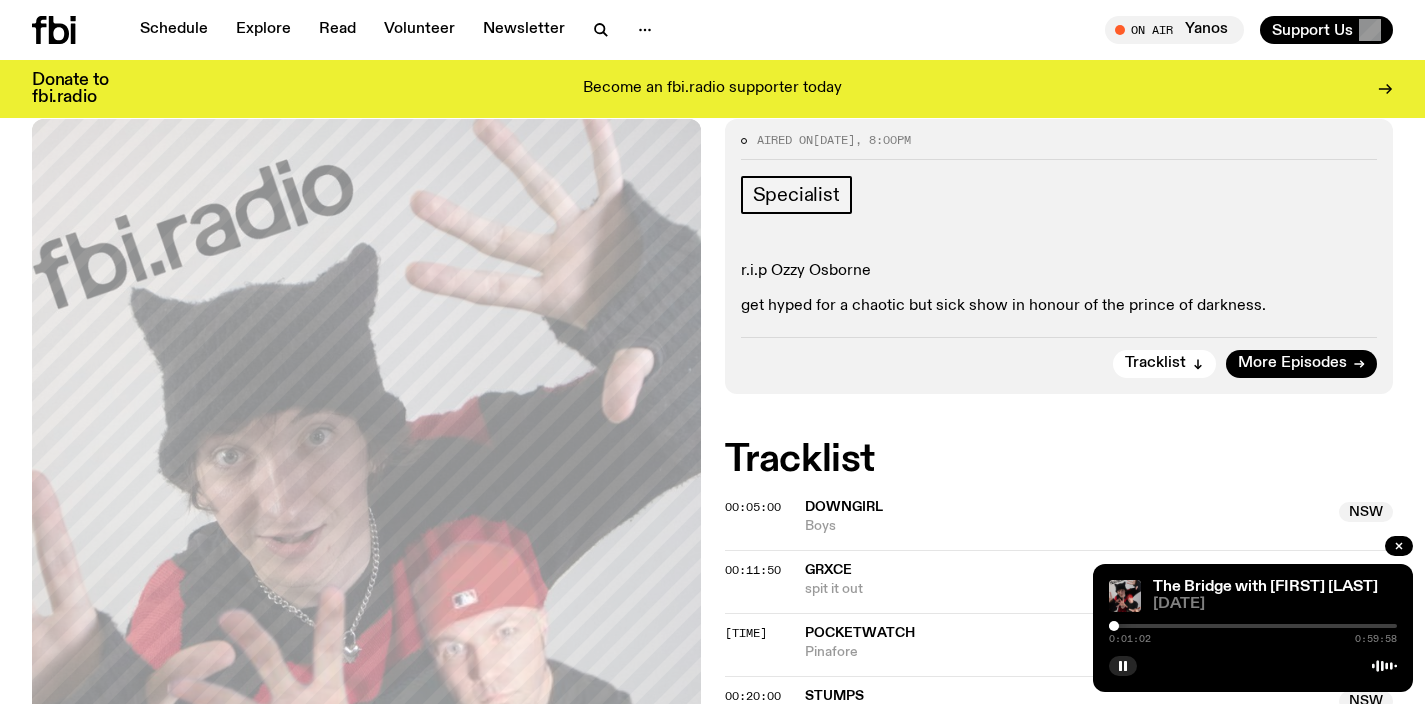 scroll, scrollTop: 270, scrollLeft: 0, axis: vertical 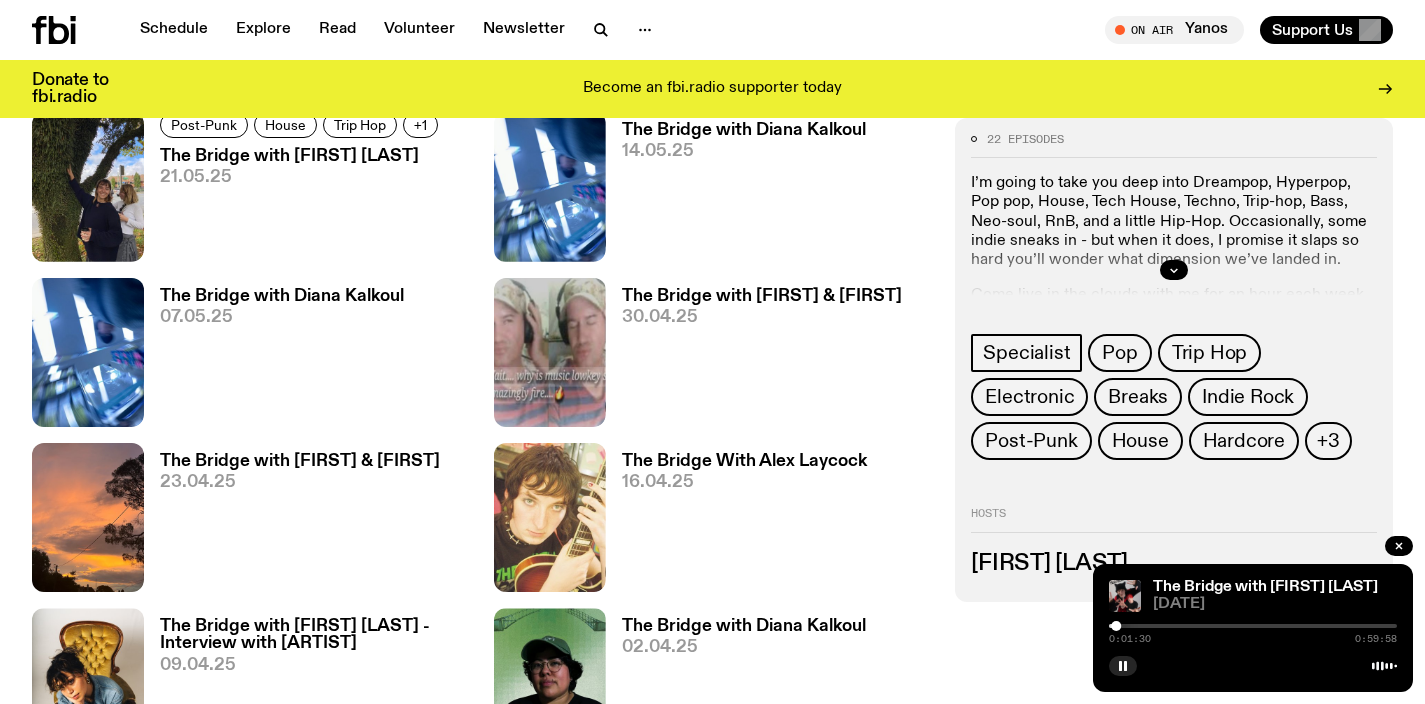 click on "The Bridge With Alex Laycock" at bounding box center [744, 461] 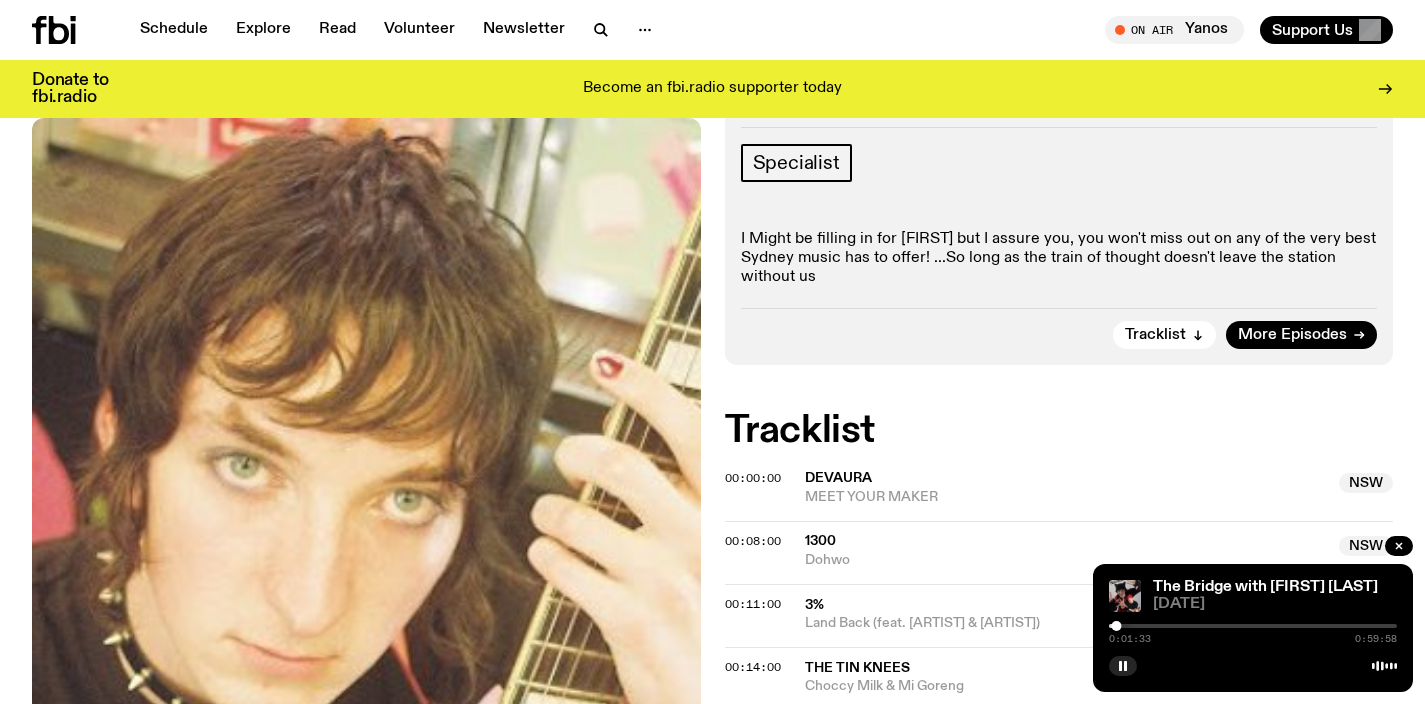 scroll, scrollTop: 295, scrollLeft: 0, axis: vertical 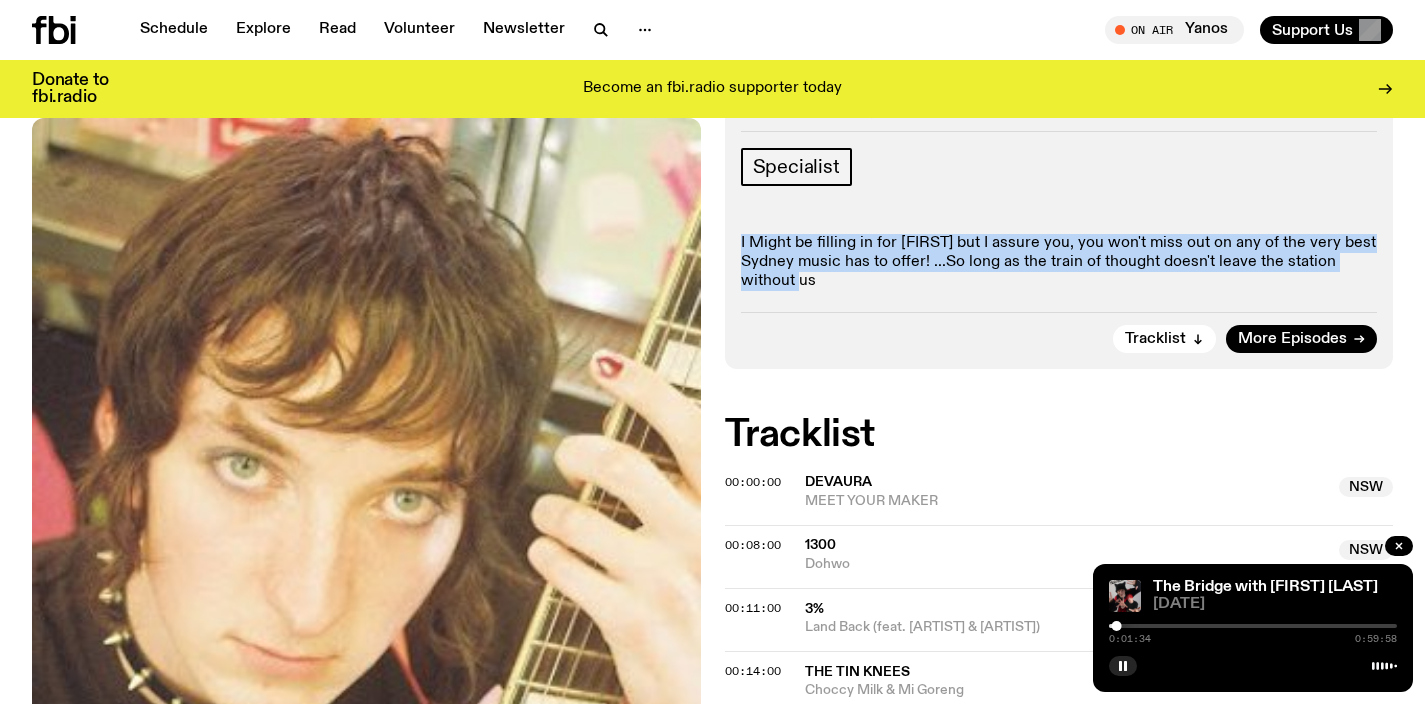 drag, startPoint x: 850, startPoint y: 216, endPoint x: 859, endPoint y: 291, distance: 75.53807 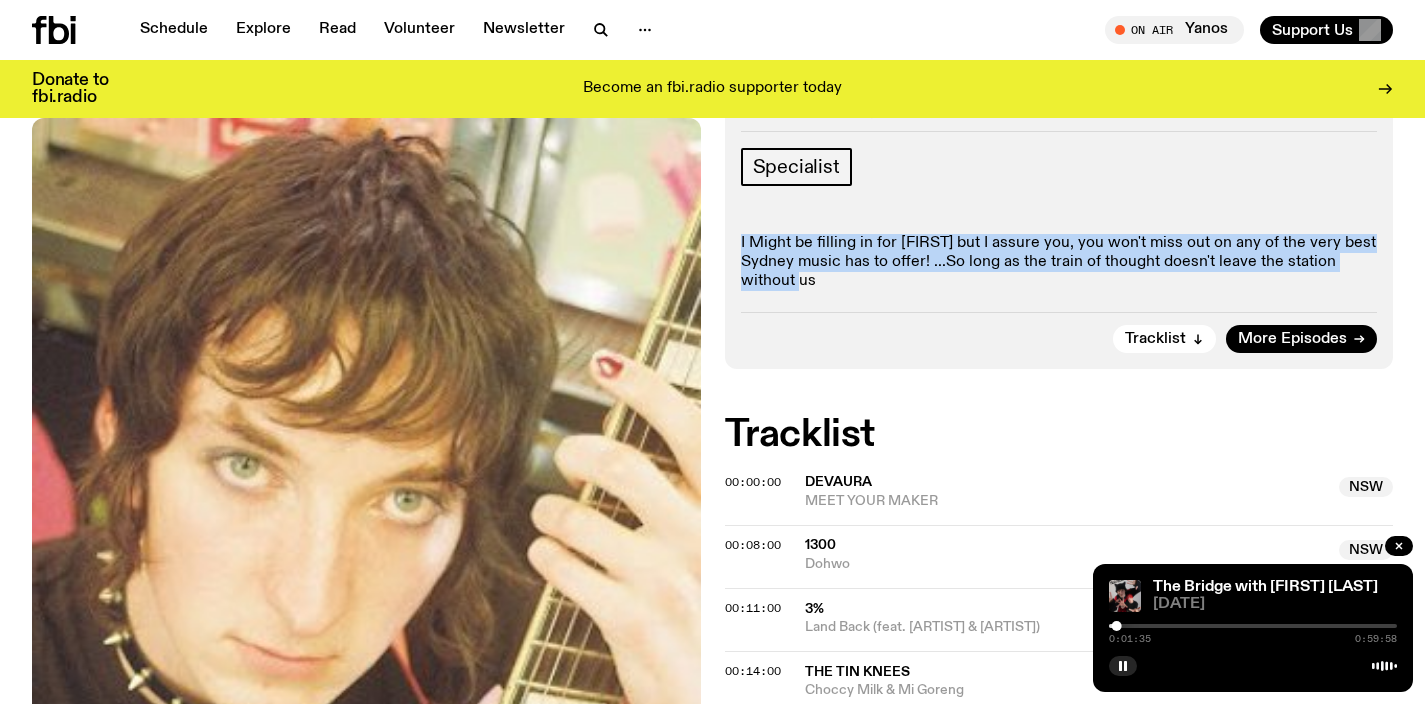 click on "I Might be filling in for [FIRST] but I assure you, you won't miss out on any of the very best Sydney music has to offer! ...So long as the train of thought doesn't leave the station without us" at bounding box center [1059, 263] 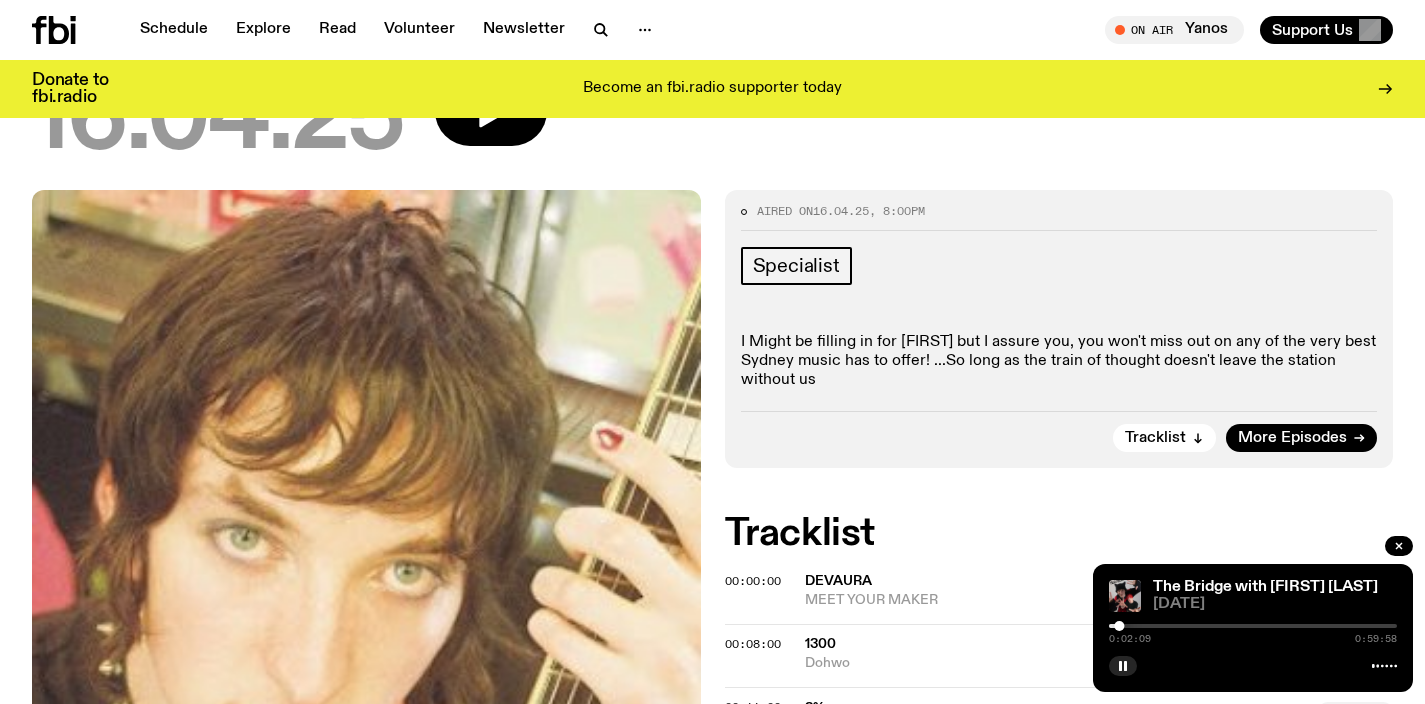 scroll, scrollTop: 189, scrollLeft: 0, axis: vertical 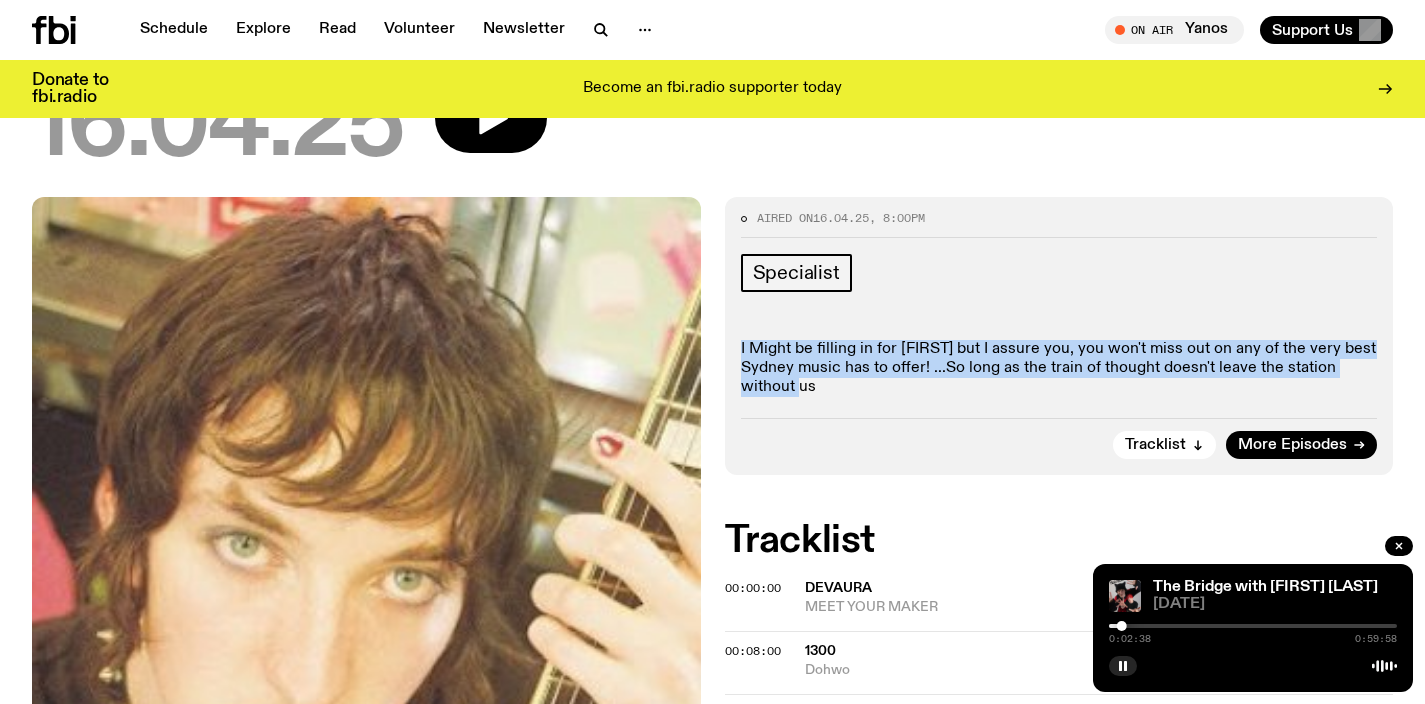 drag, startPoint x: 1011, startPoint y: 333, endPoint x: 1029, endPoint y: 385, distance: 55.027267 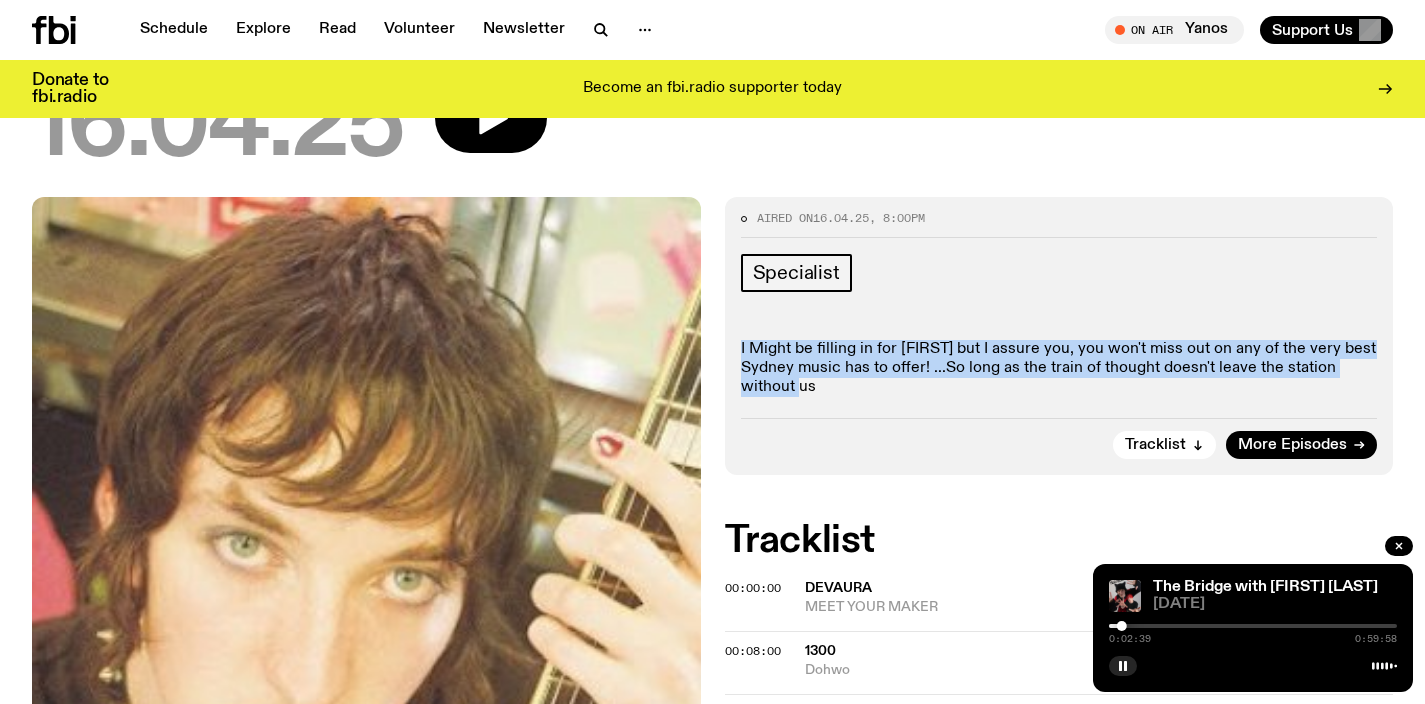 click on "I Might be filling in for [FIRST] but I assure you, you won't miss out on any of the very best Sydney music has to offer! ...So long as the train of thought doesn't leave the station without us" 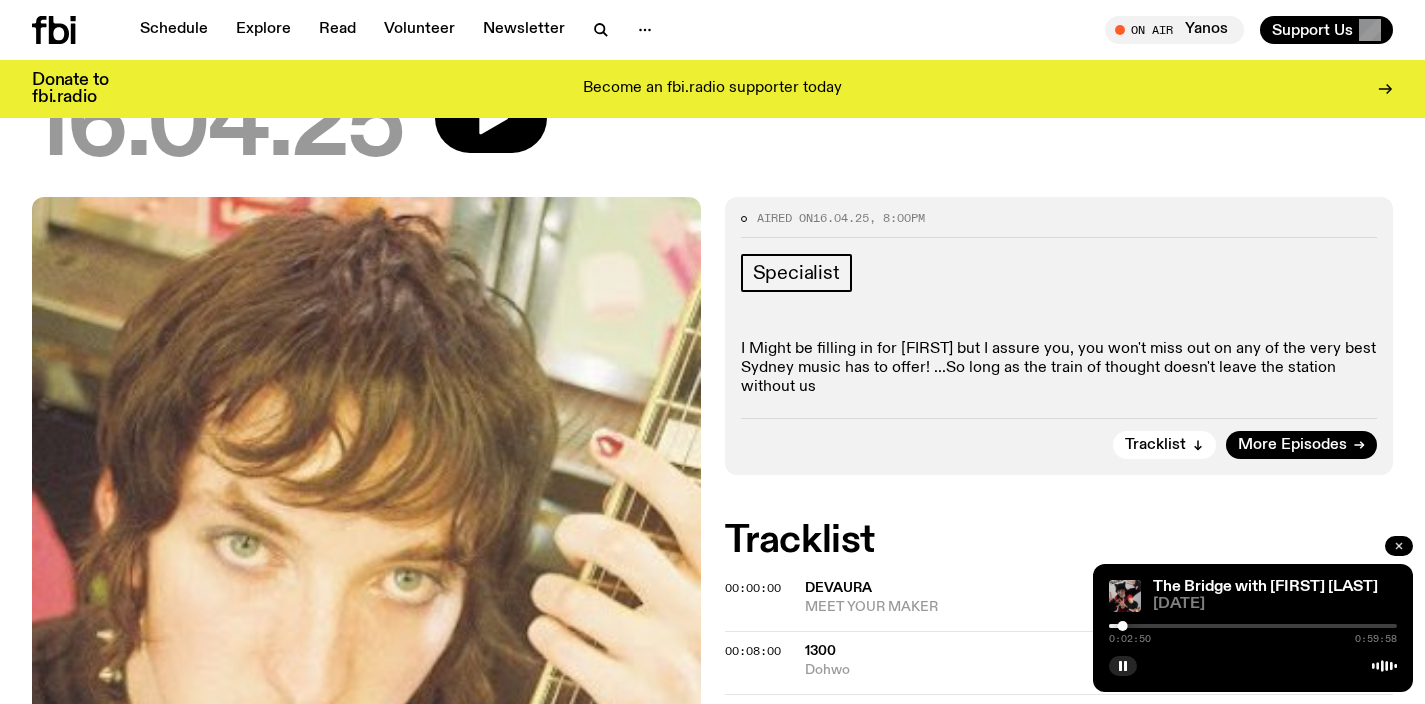 click 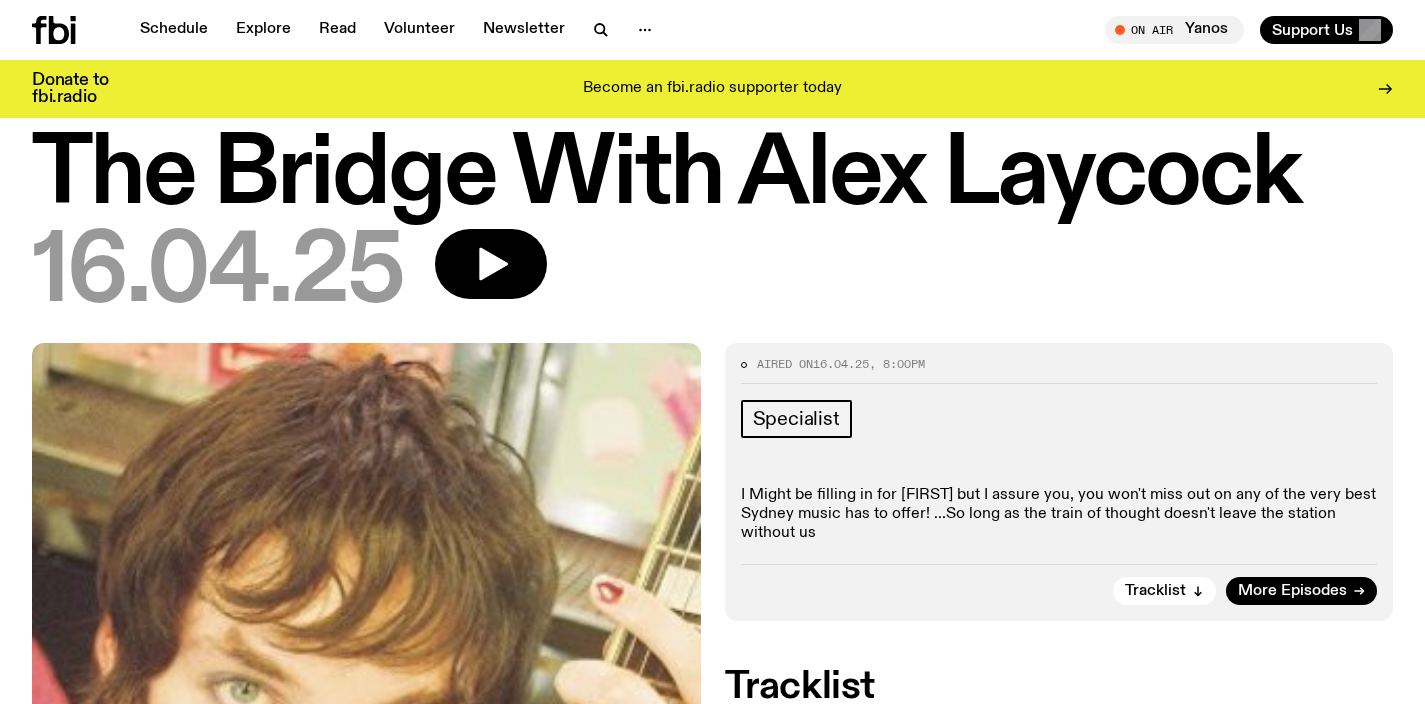 scroll, scrollTop: 0, scrollLeft: 0, axis: both 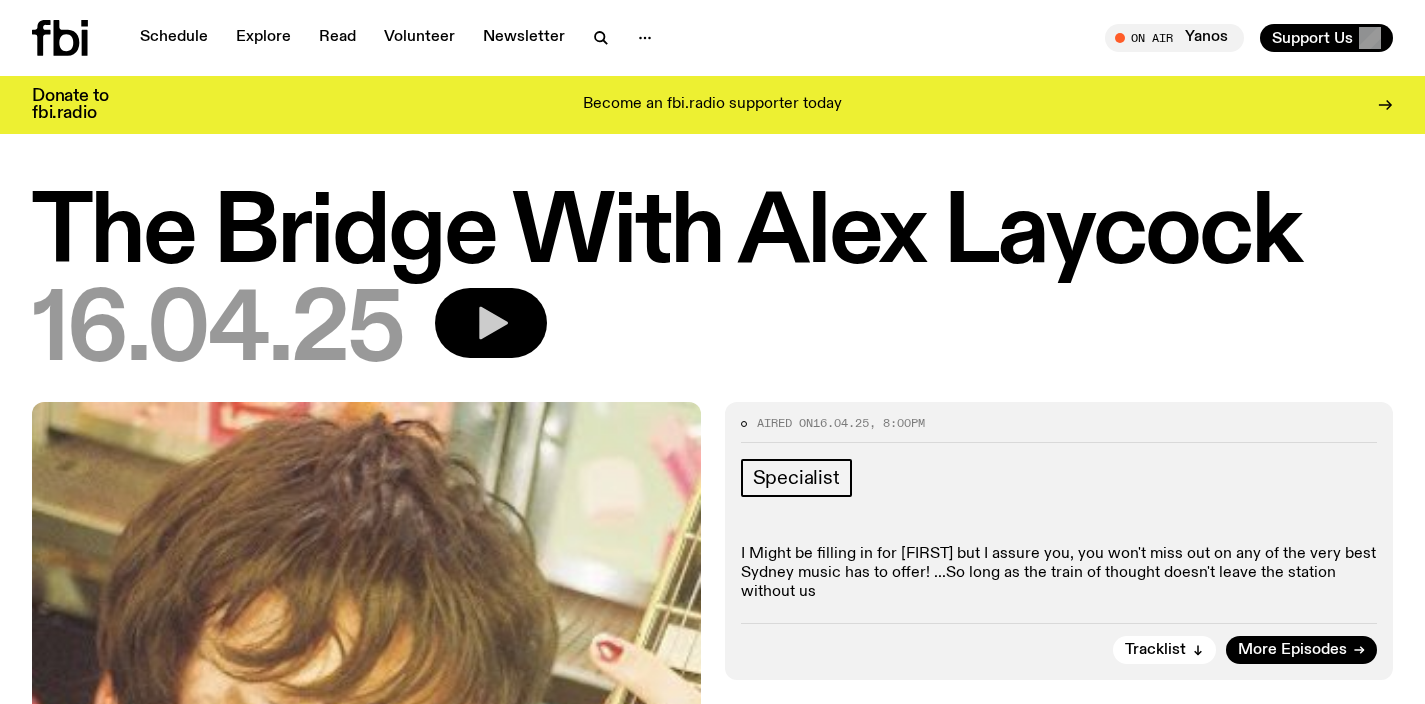 click 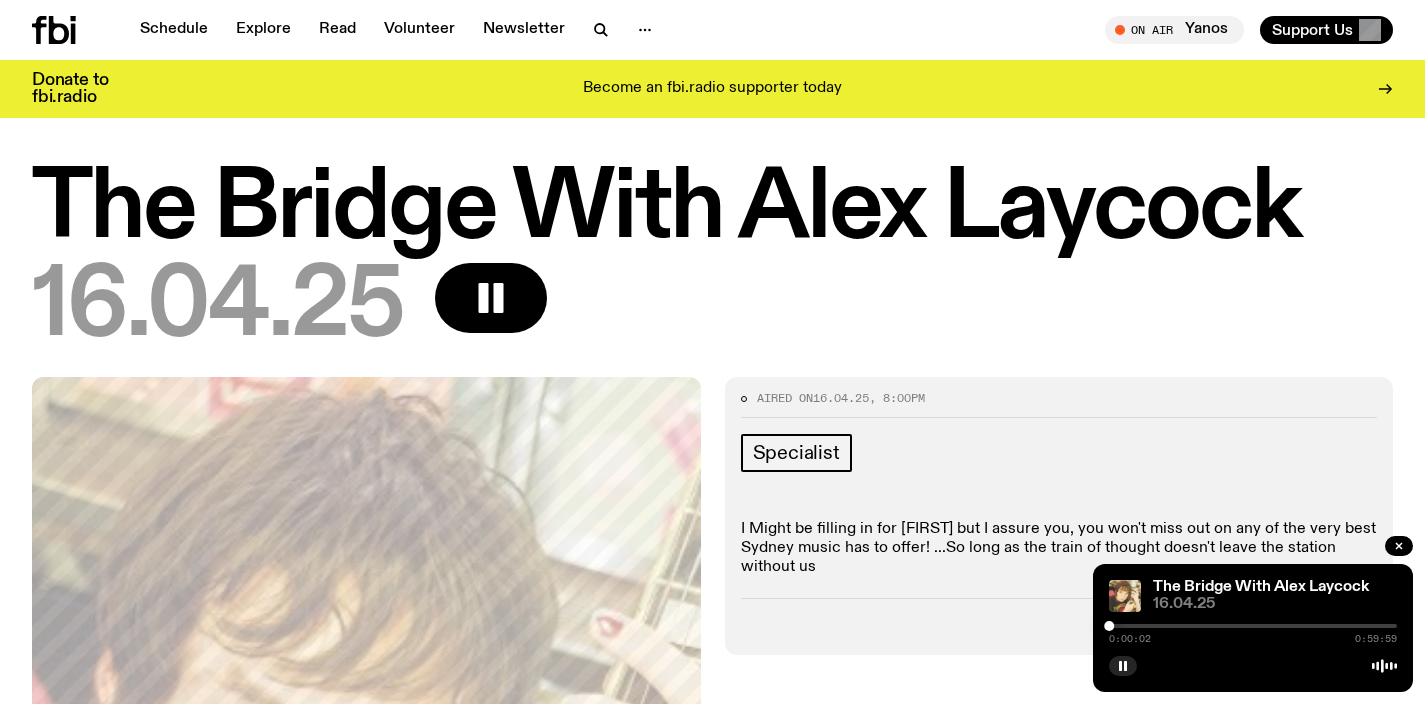 scroll, scrollTop: 5, scrollLeft: 0, axis: vertical 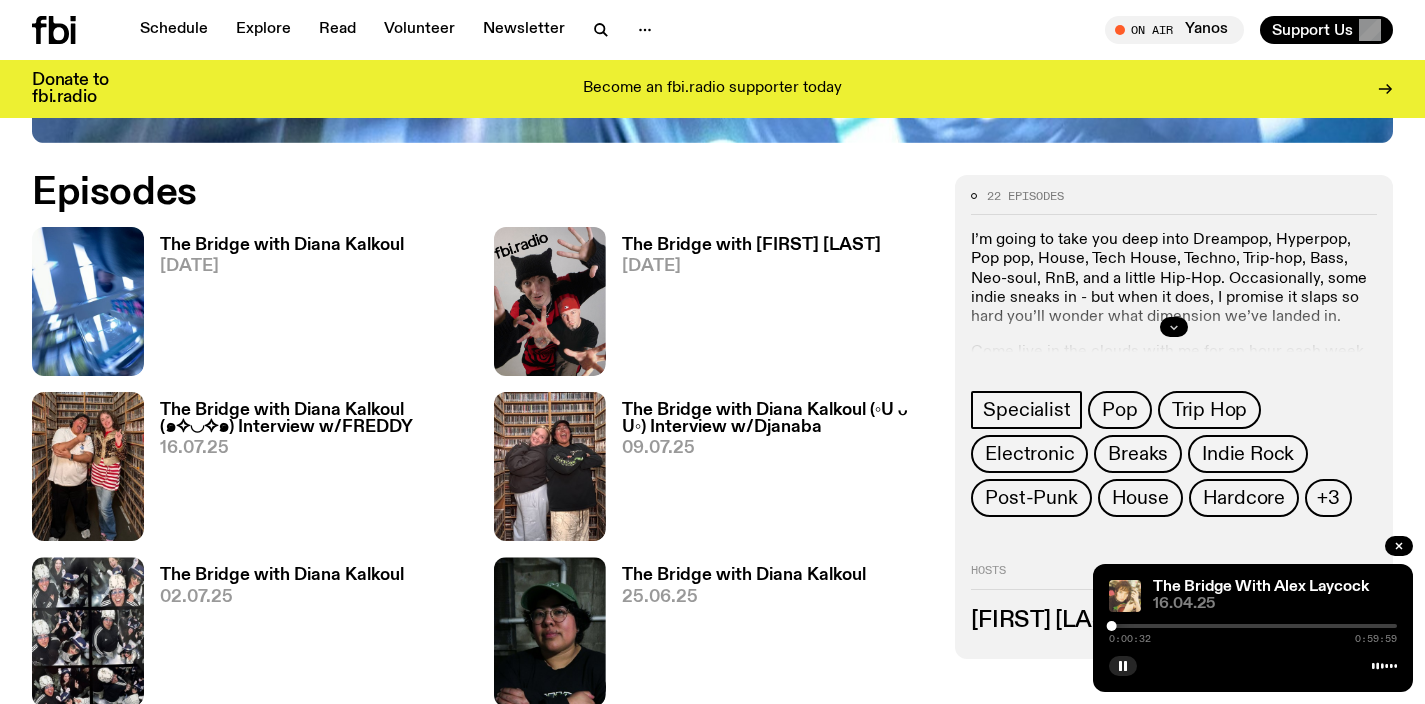 click at bounding box center (1174, 327) 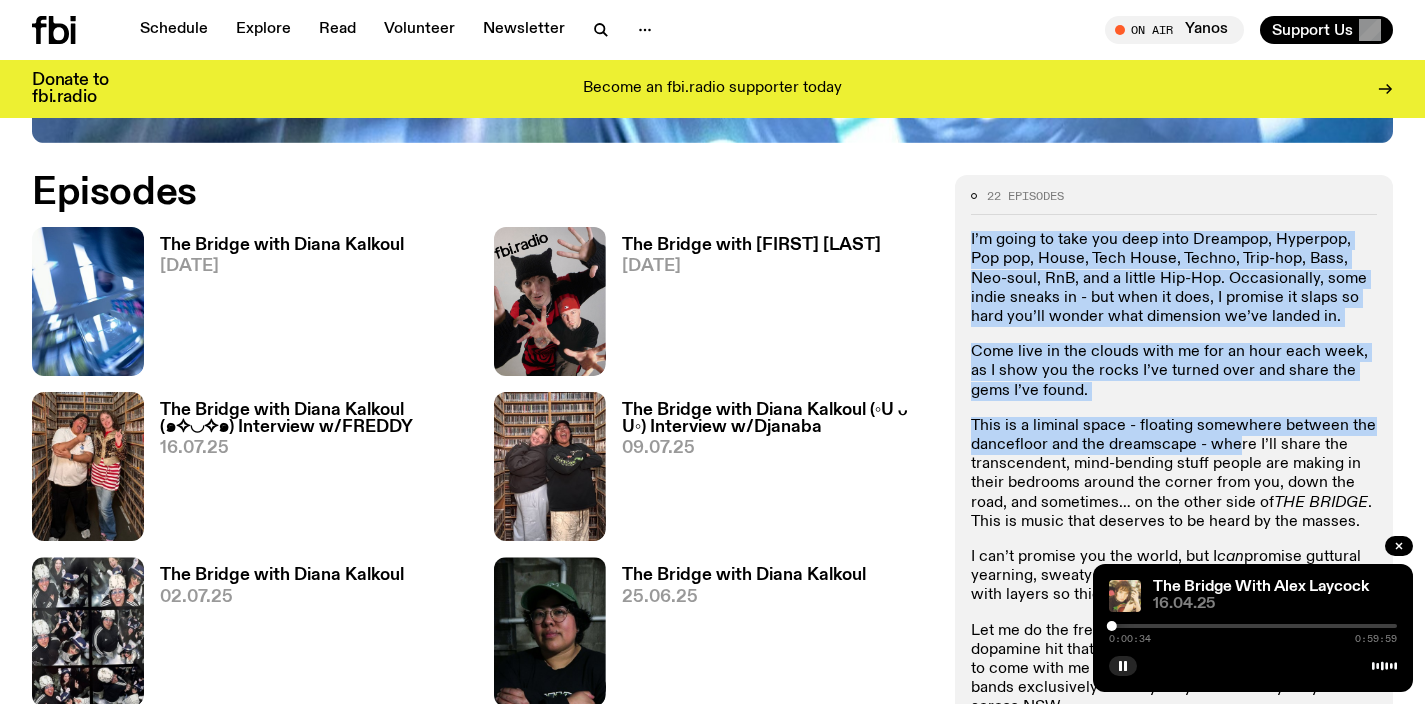 drag, startPoint x: 1124, startPoint y: 229, endPoint x: 1237, endPoint y: 443, distance: 242.00206 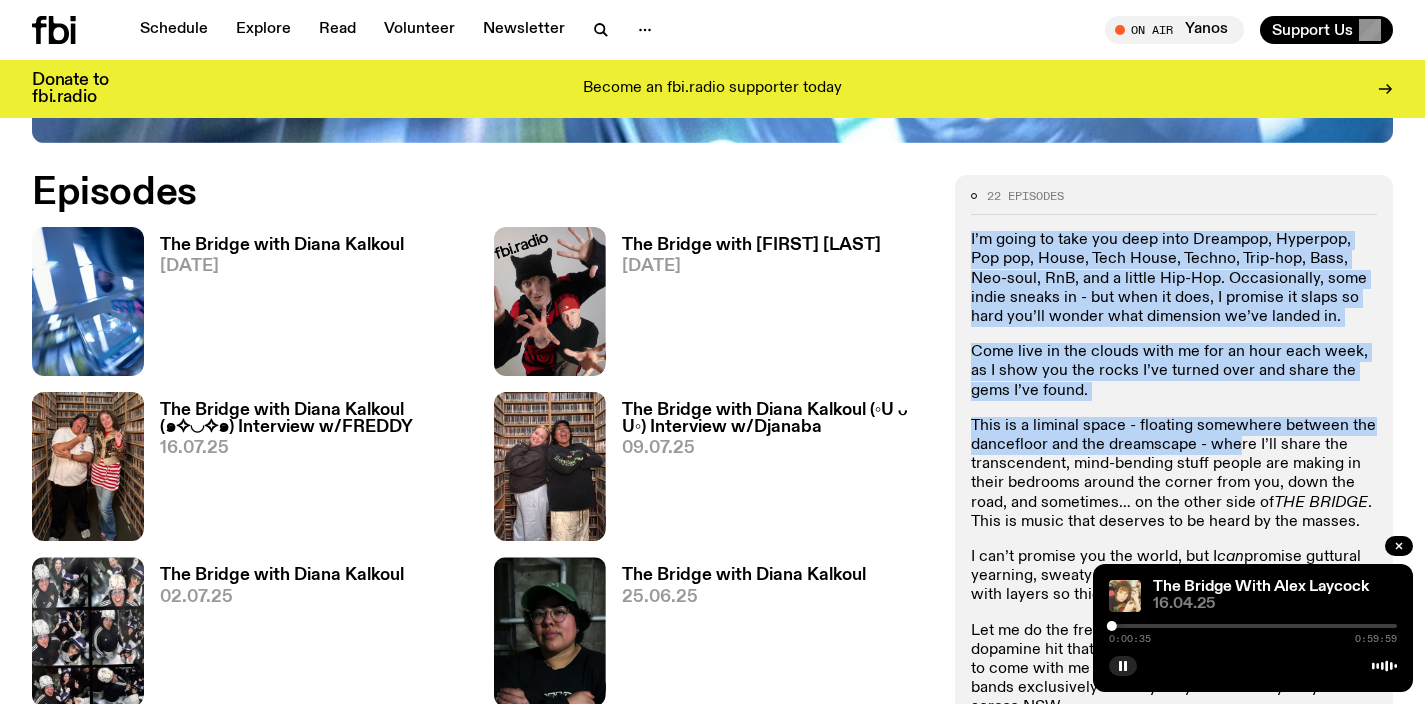click on "This is a liminal space - floating somewhere between the dancefloor and the dreamscape - where I’ll share the transcendent, mind-bending stuff people are making in their bedrooms around the corner from you, down the road, and sometimes… on the other side of  THE BRIDGE . This is music that deserves to be heard by the masses." 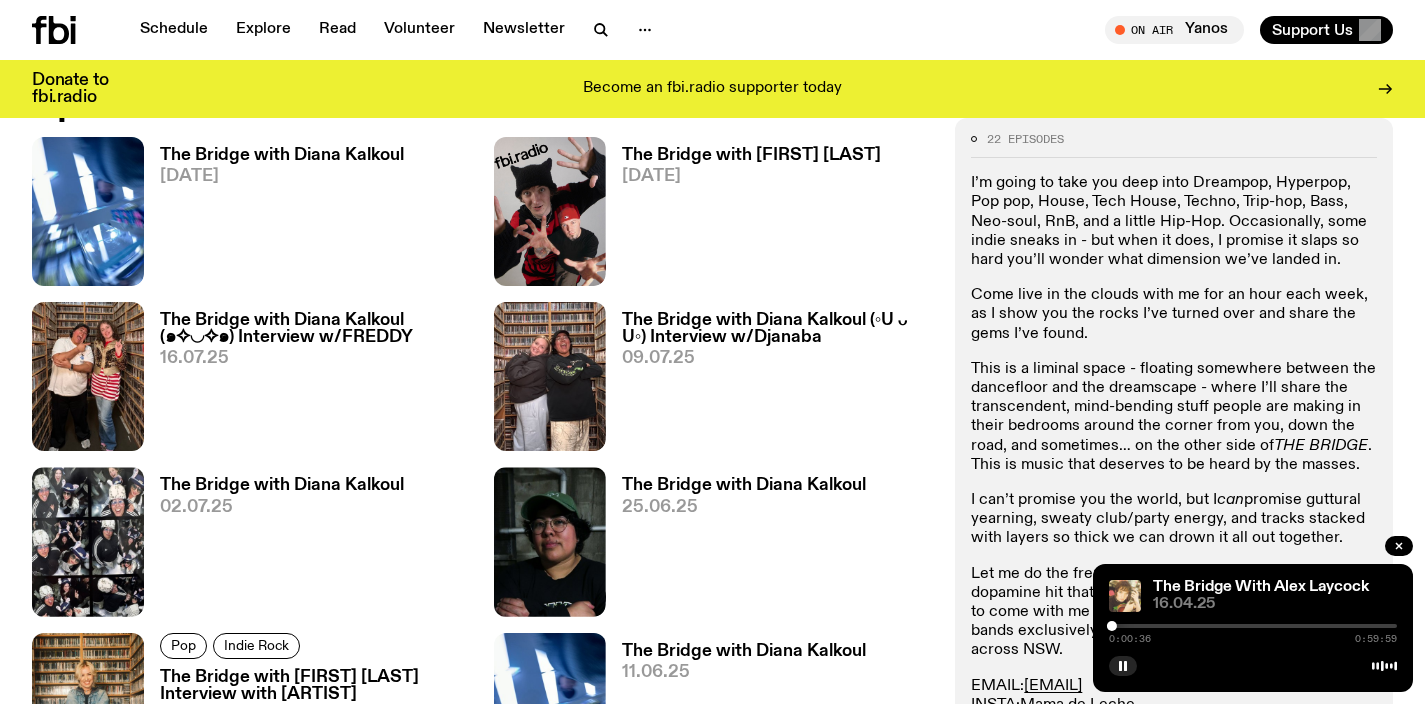 scroll, scrollTop: 1010, scrollLeft: 0, axis: vertical 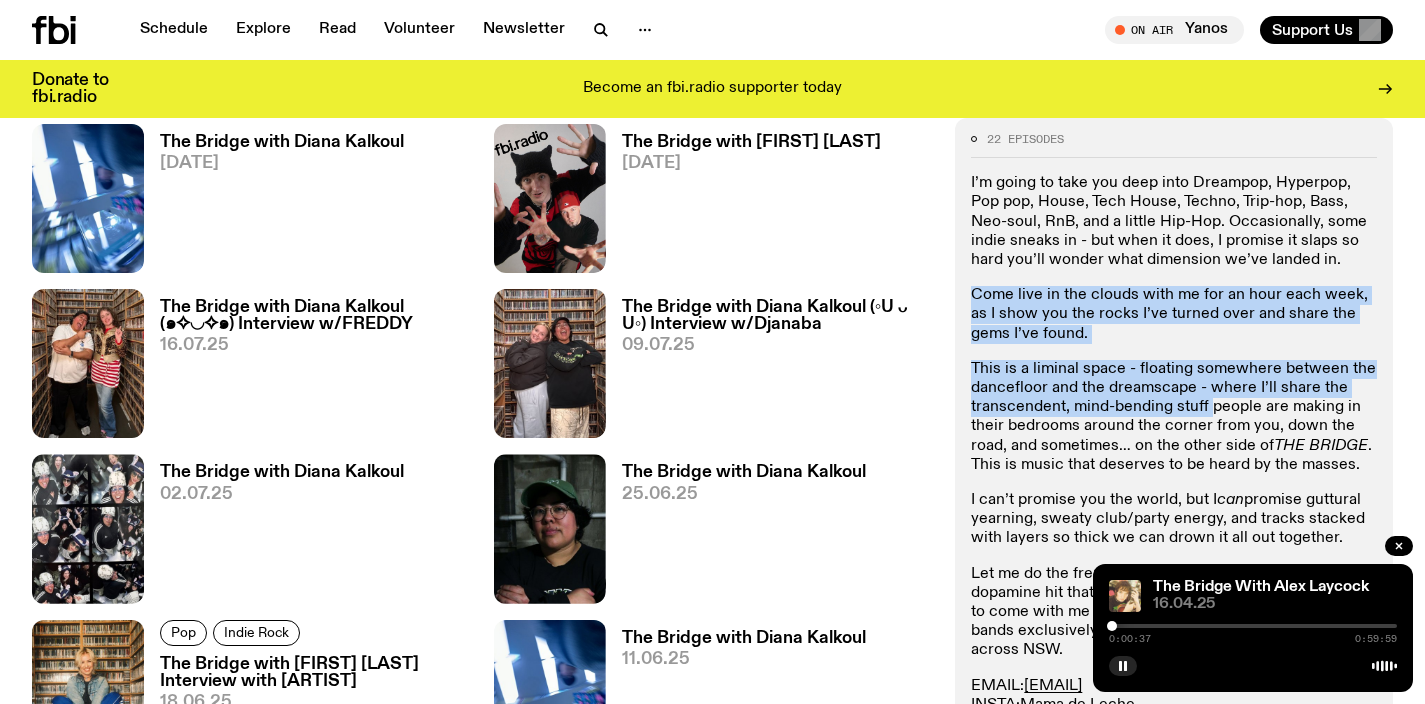 drag, startPoint x: 1156, startPoint y: 283, endPoint x: 1222, endPoint y: 421, distance: 152.97058 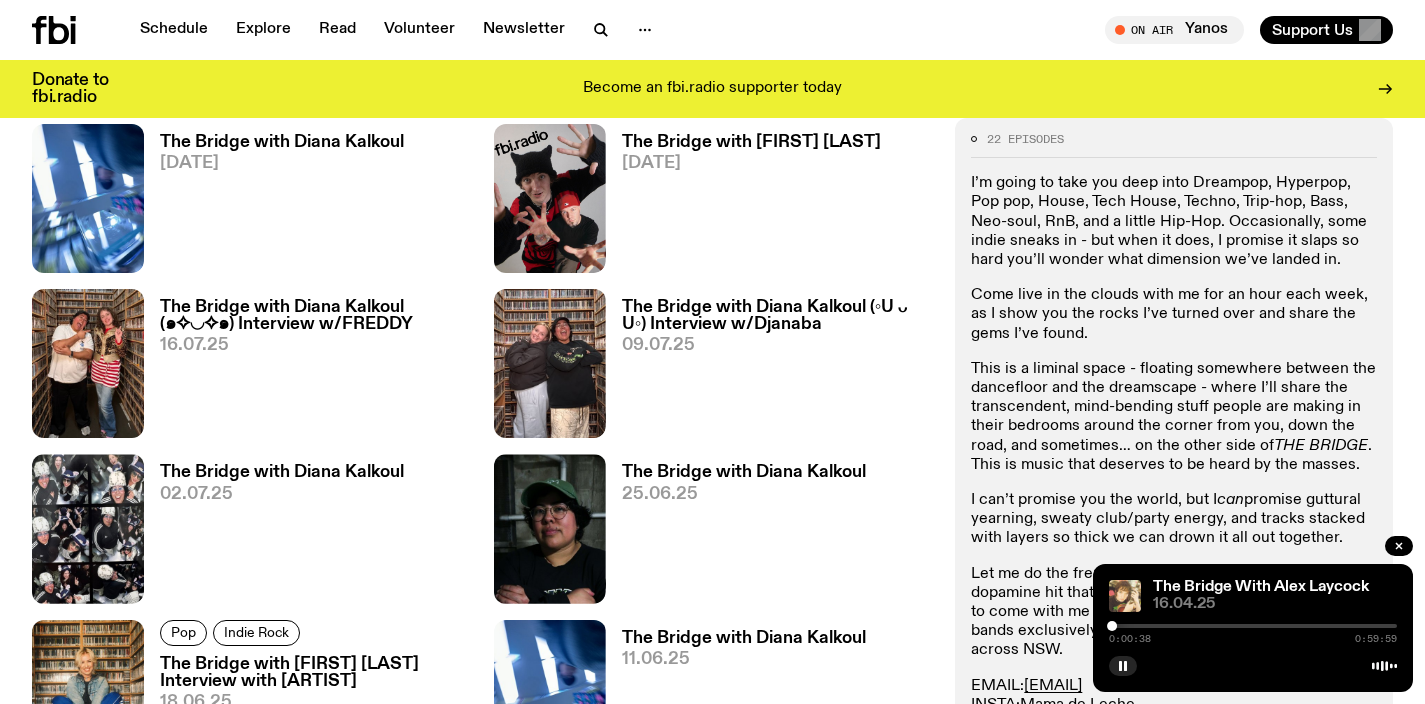 click on "This is a liminal space - floating somewhere between the dancefloor and the dreamscape - where I’ll share the transcendent, mind-bending stuff people are making in their bedrooms around the corner from you, down the road, and sometimes… on the other side of  THE BRIDGE . This is music that deserves to be heard by the masses." 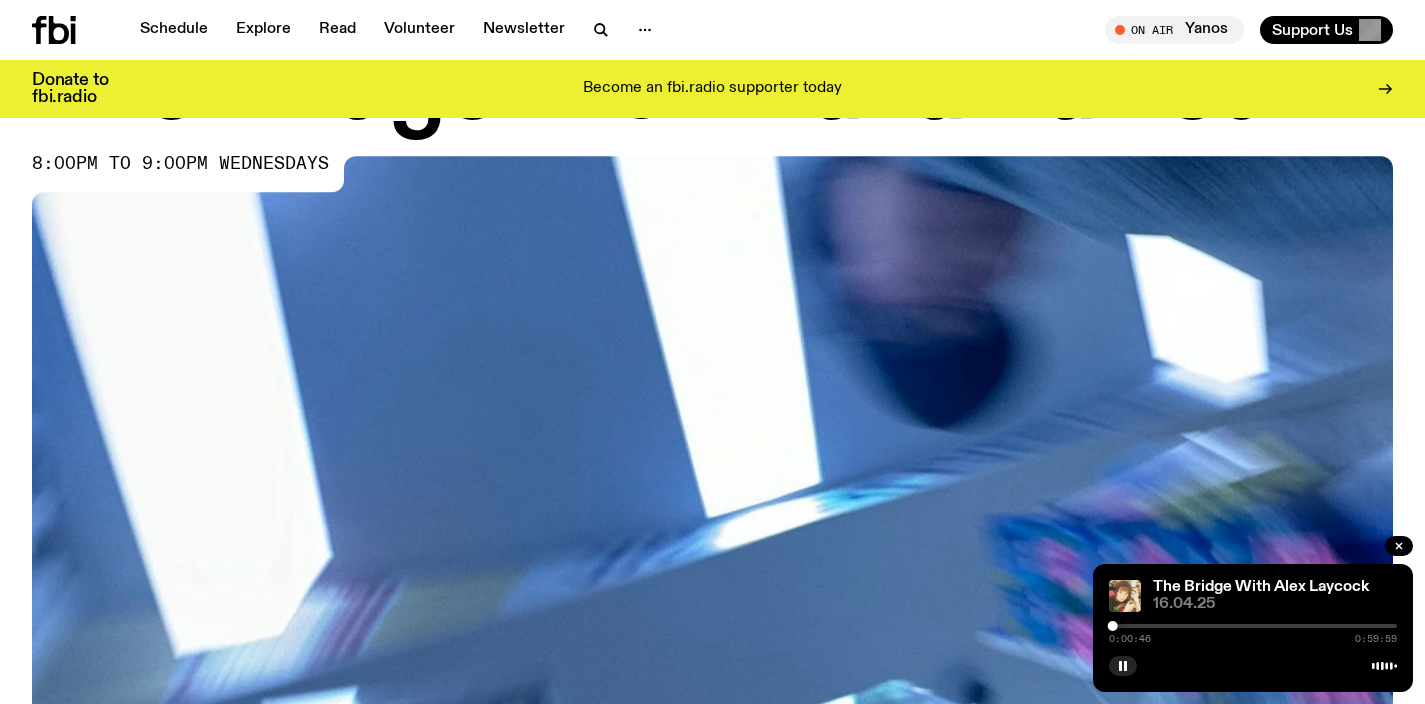 scroll, scrollTop: 13, scrollLeft: 0, axis: vertical 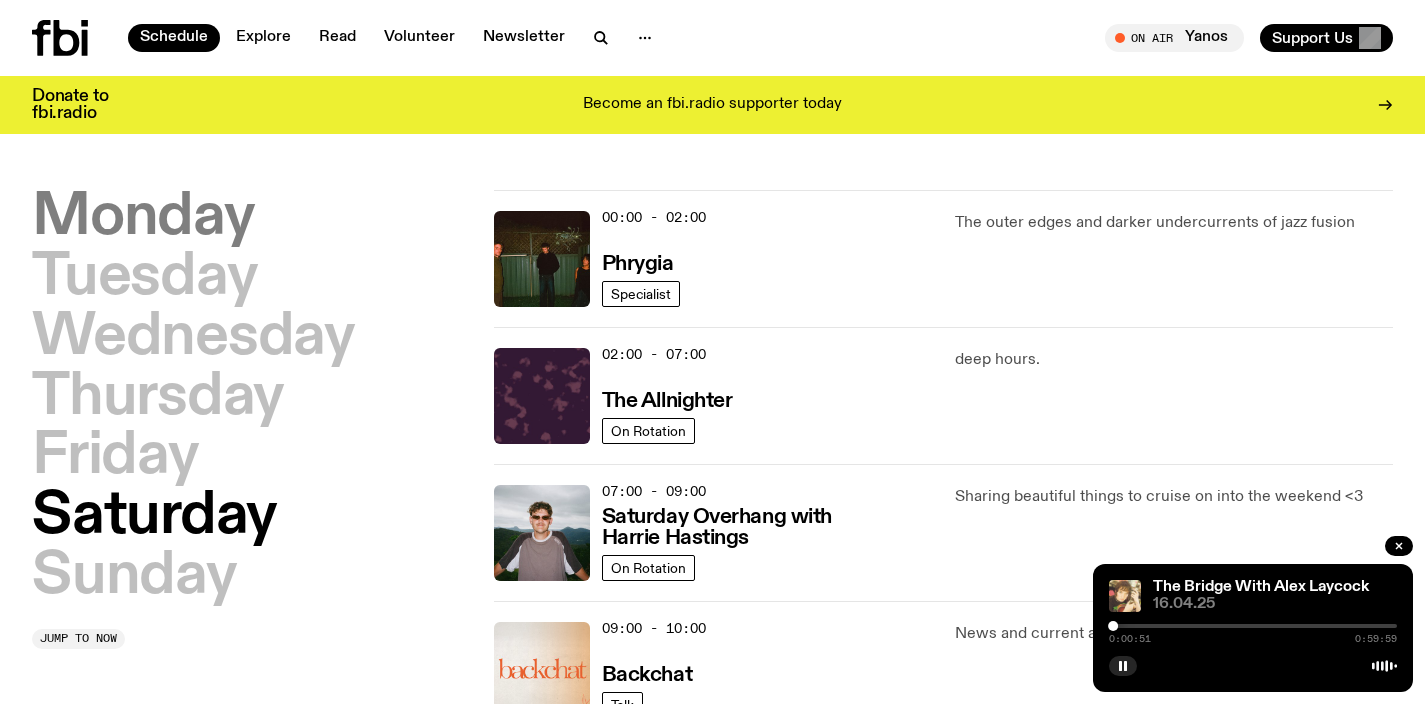 click on "Monday" at bounding box center (143, 218) 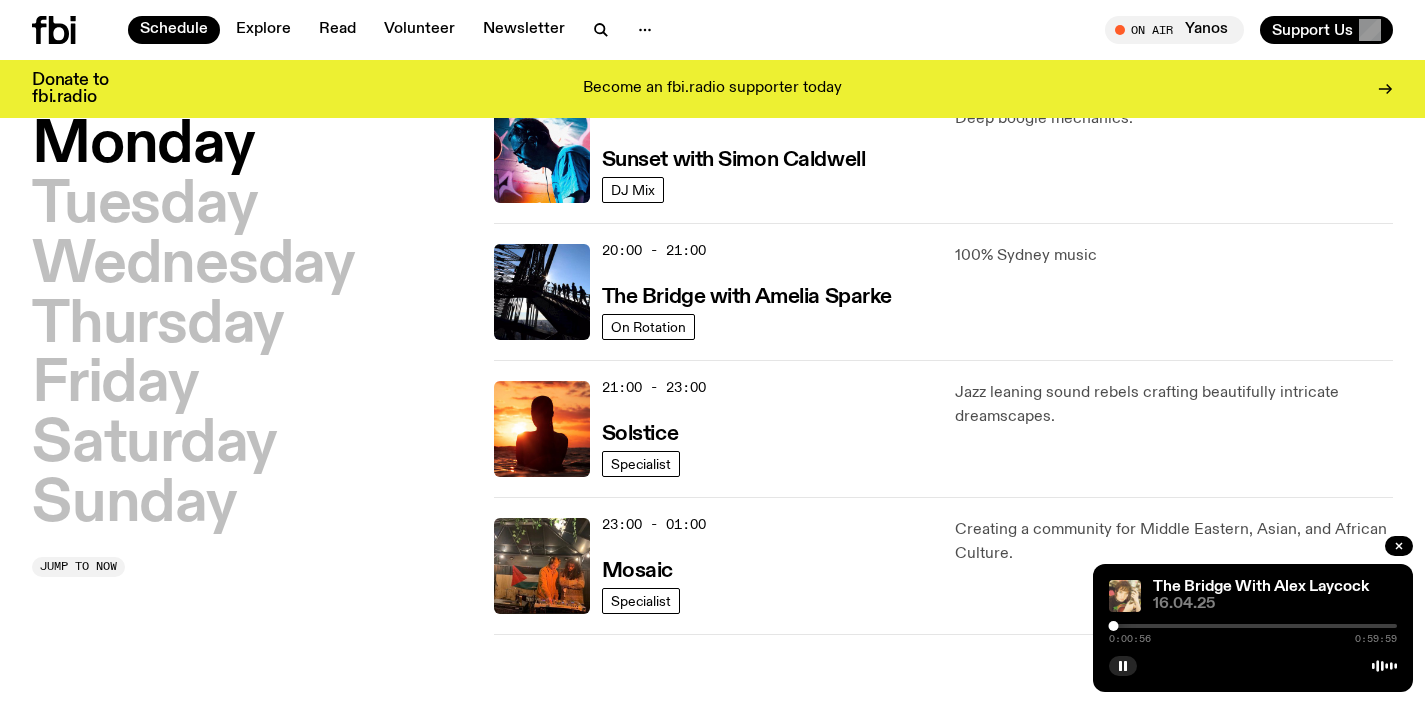 scroll, scrollTop: 918, scrollLeft: 0, axis: vertical 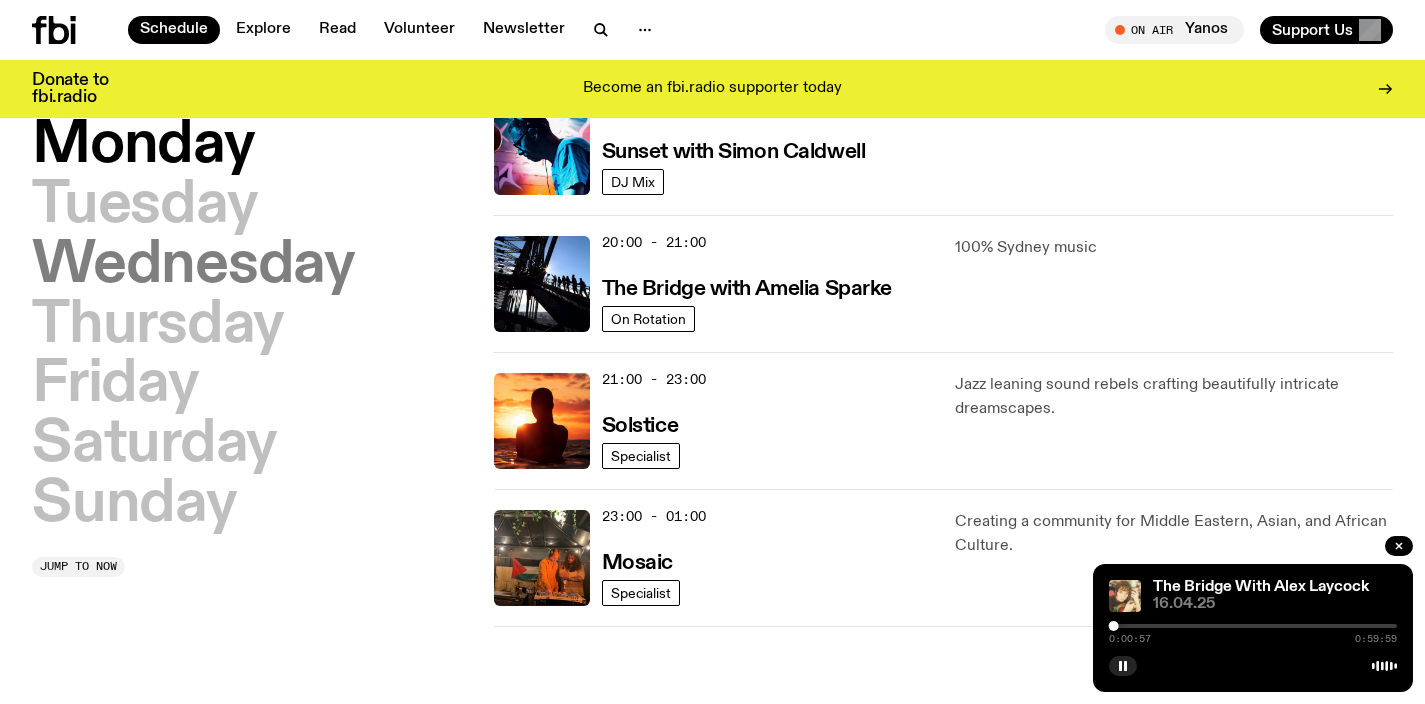 click on "Wednesday" at bounding box center [193, 266] 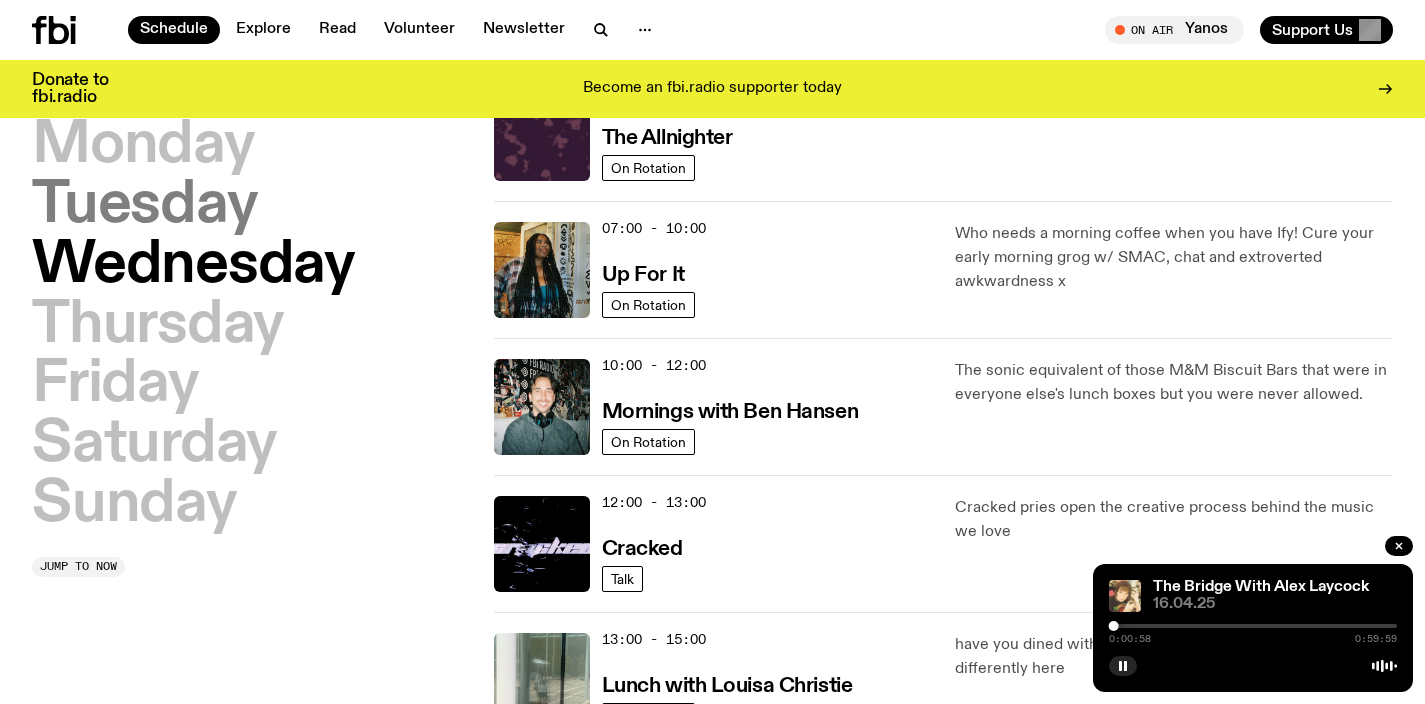 click on "Tuesday" at bounding box center (144, 206) 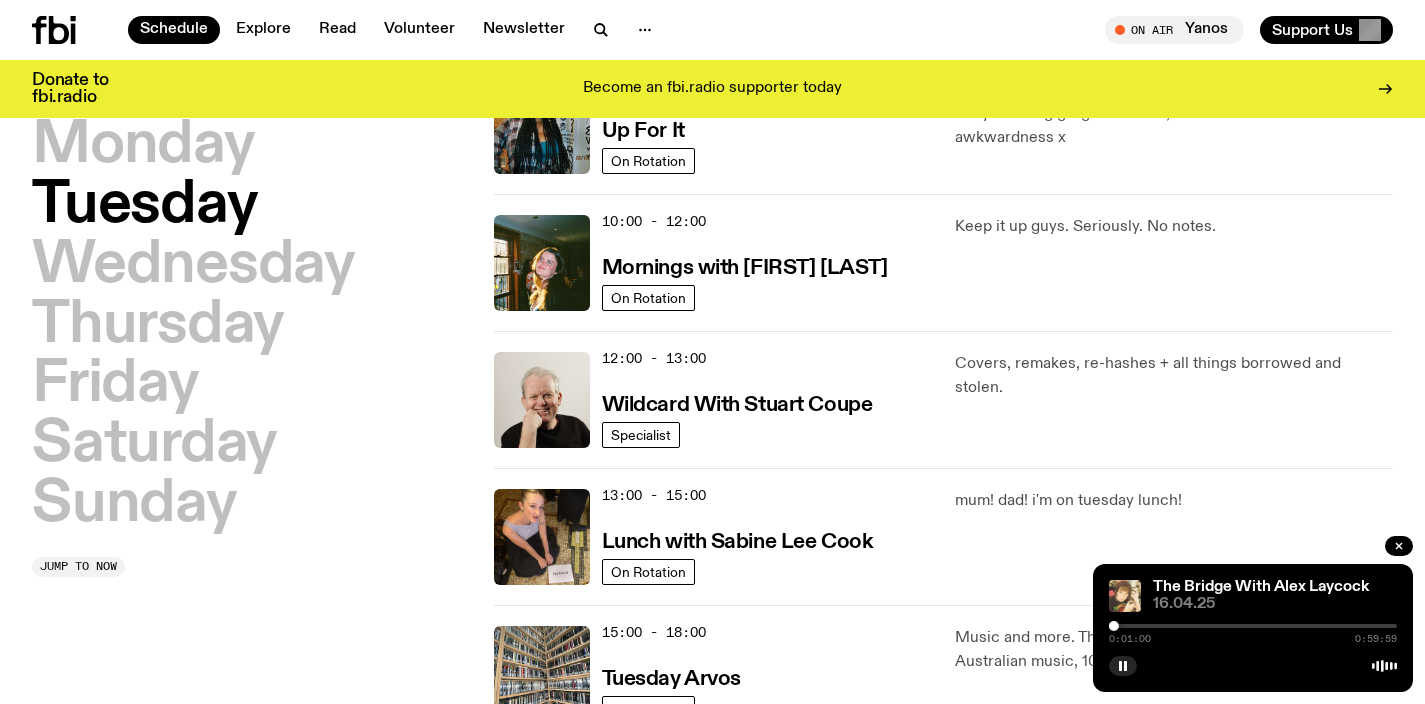 scroll, scrollTop: 256, scrollLeft: 0, axis: vertical 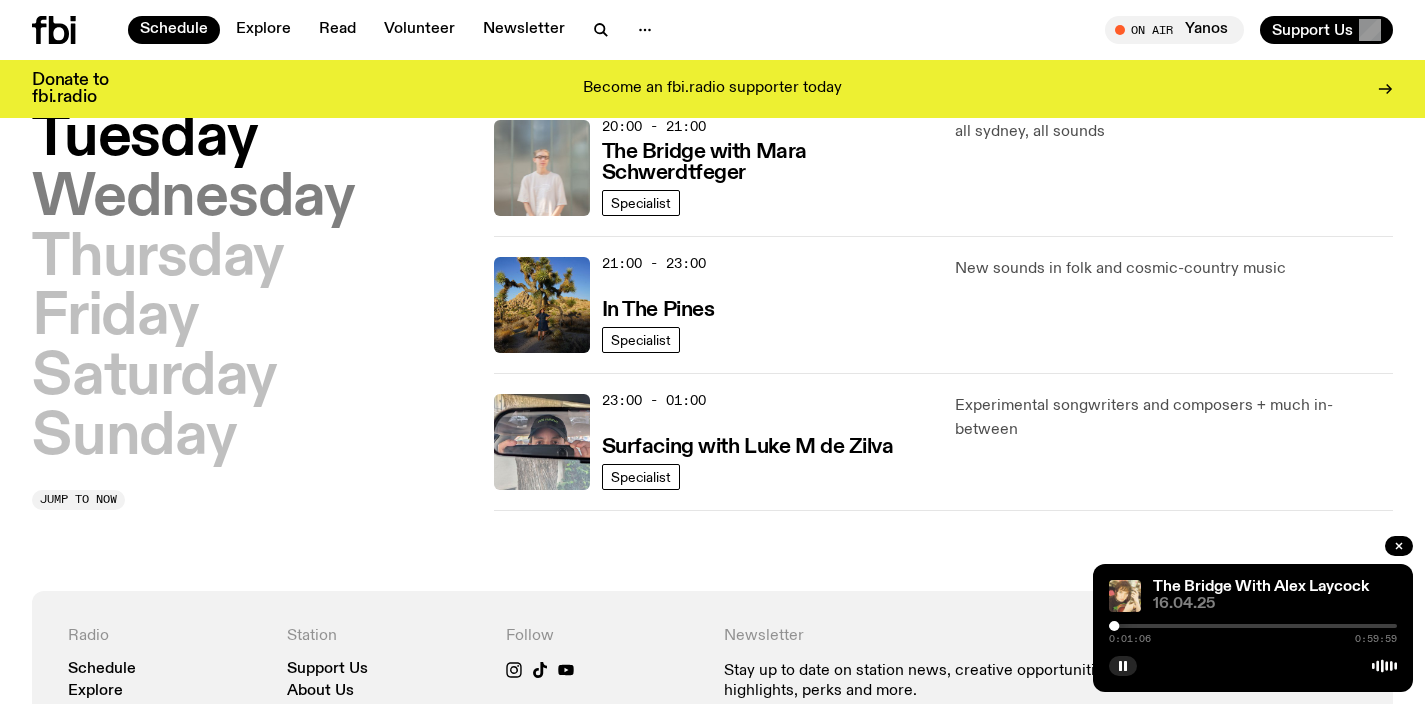 click on "Wednesday" at bounding box center [193, 199] 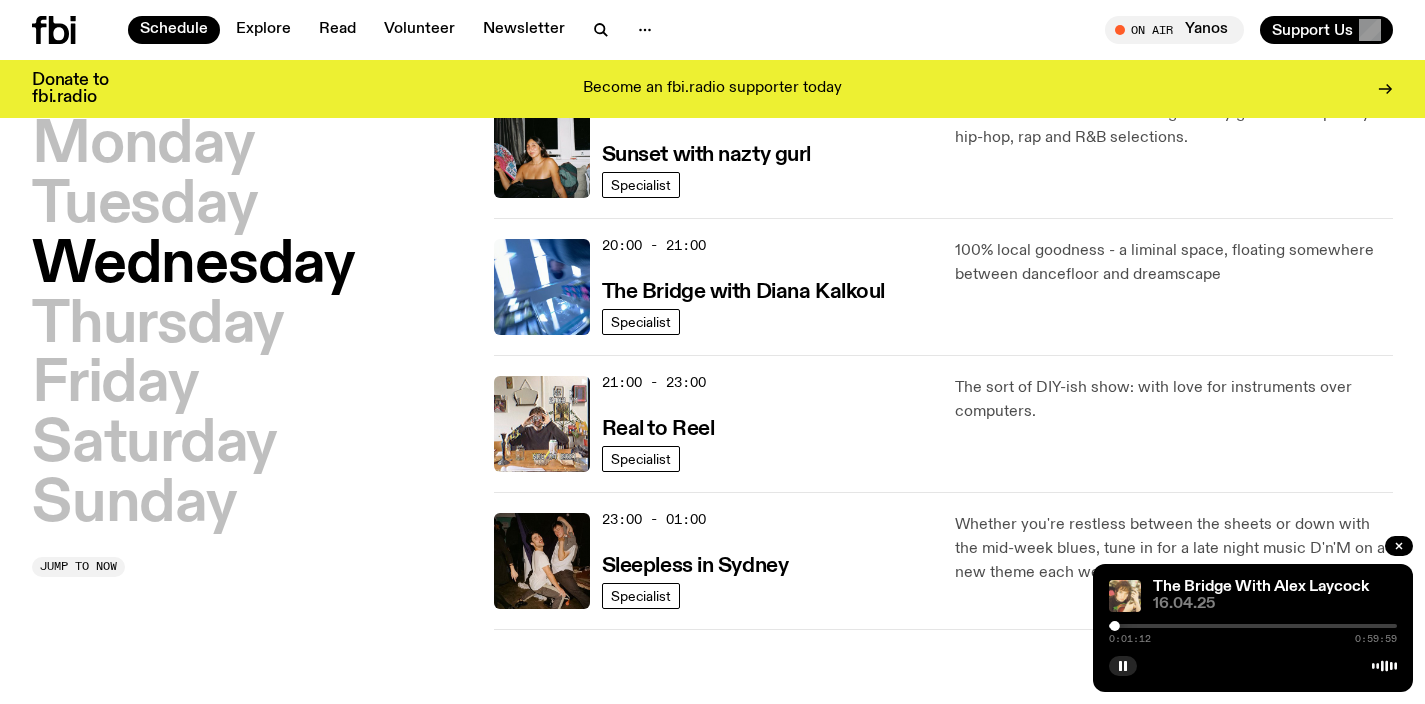 scroll, scrollTop: 919, scrollLeft: 0, axis: vertical 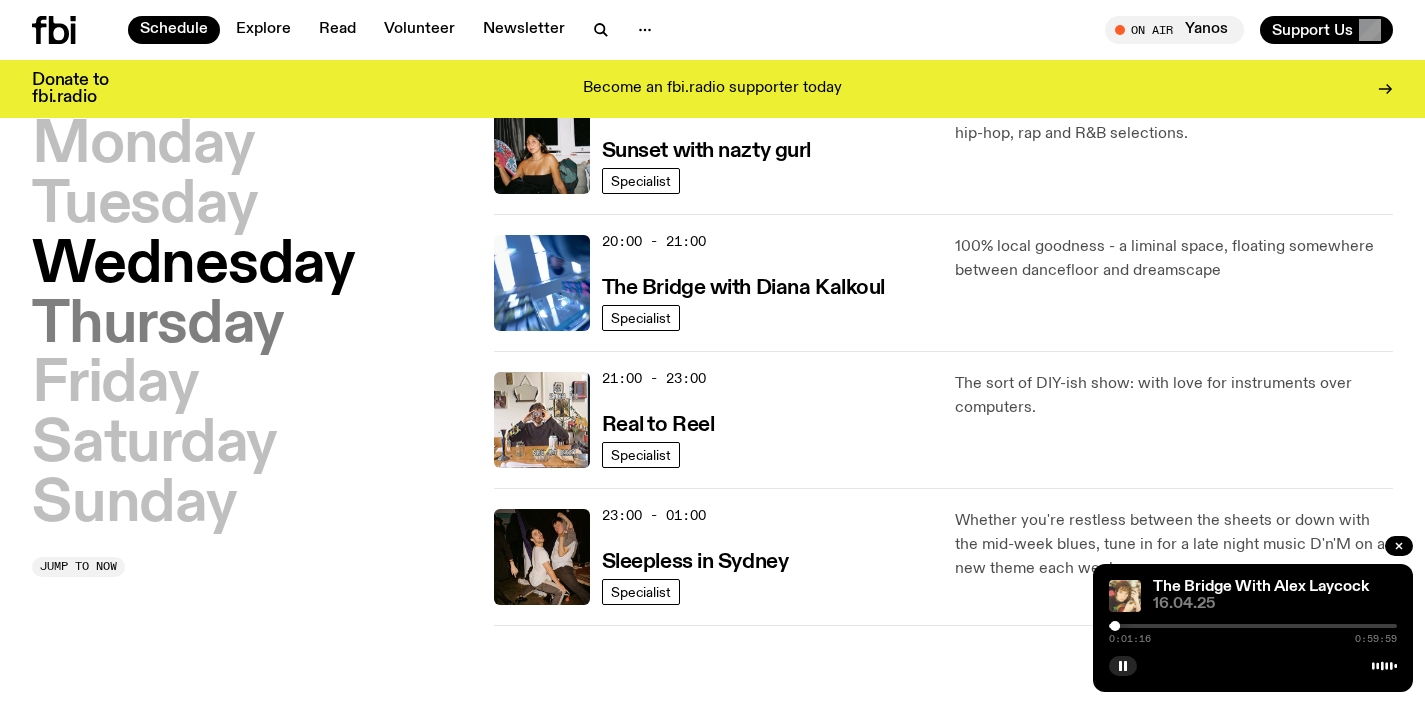 click on "Thursday" at bounding box center (158, 326) 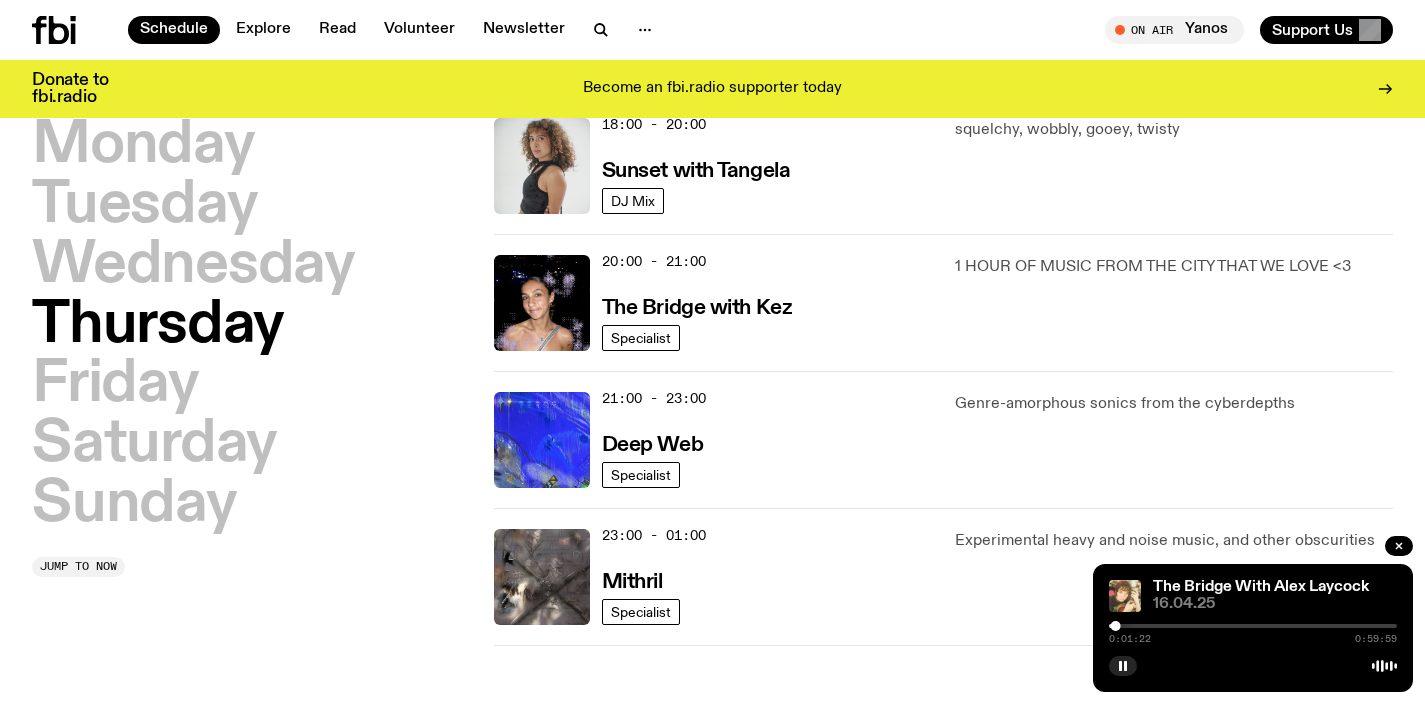 scroll, scrollTop: 902, scrollLeft: 0, axis: vertical 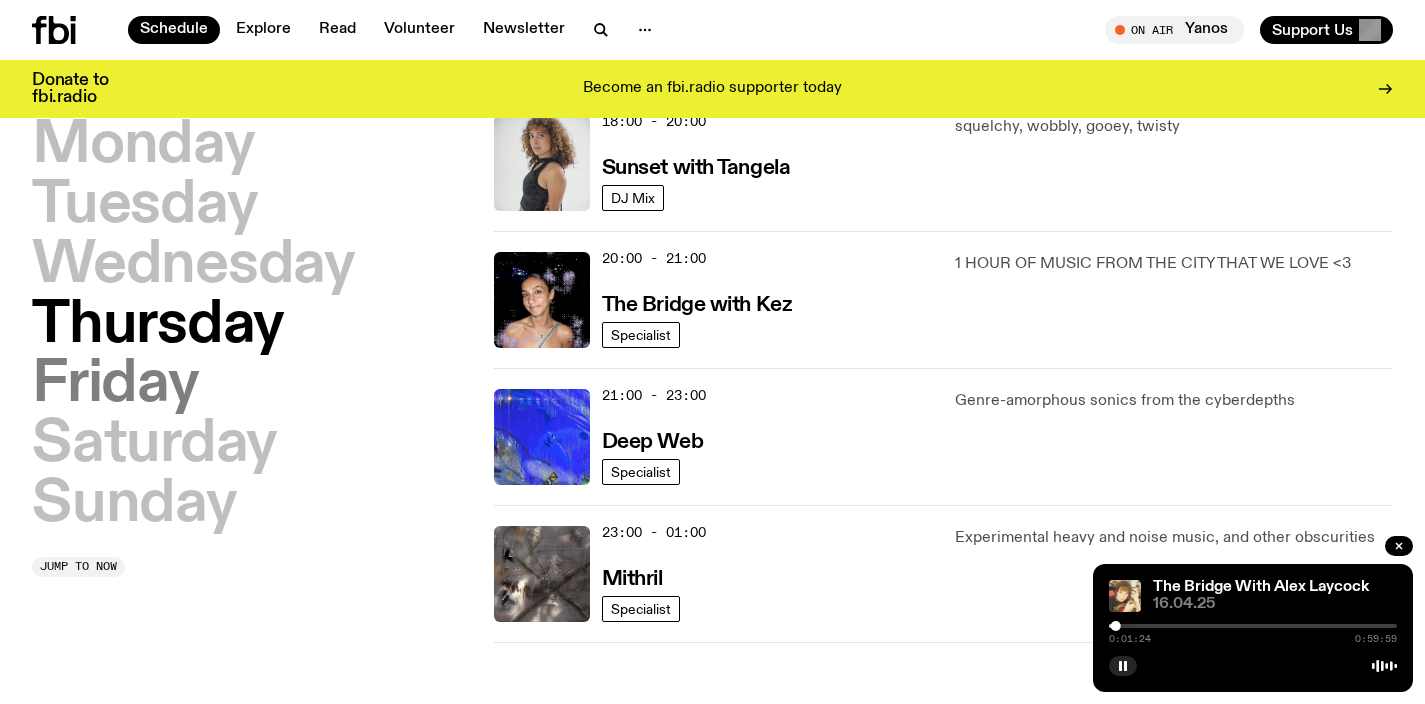 click on "Friday" at bounding box center [115, 385] 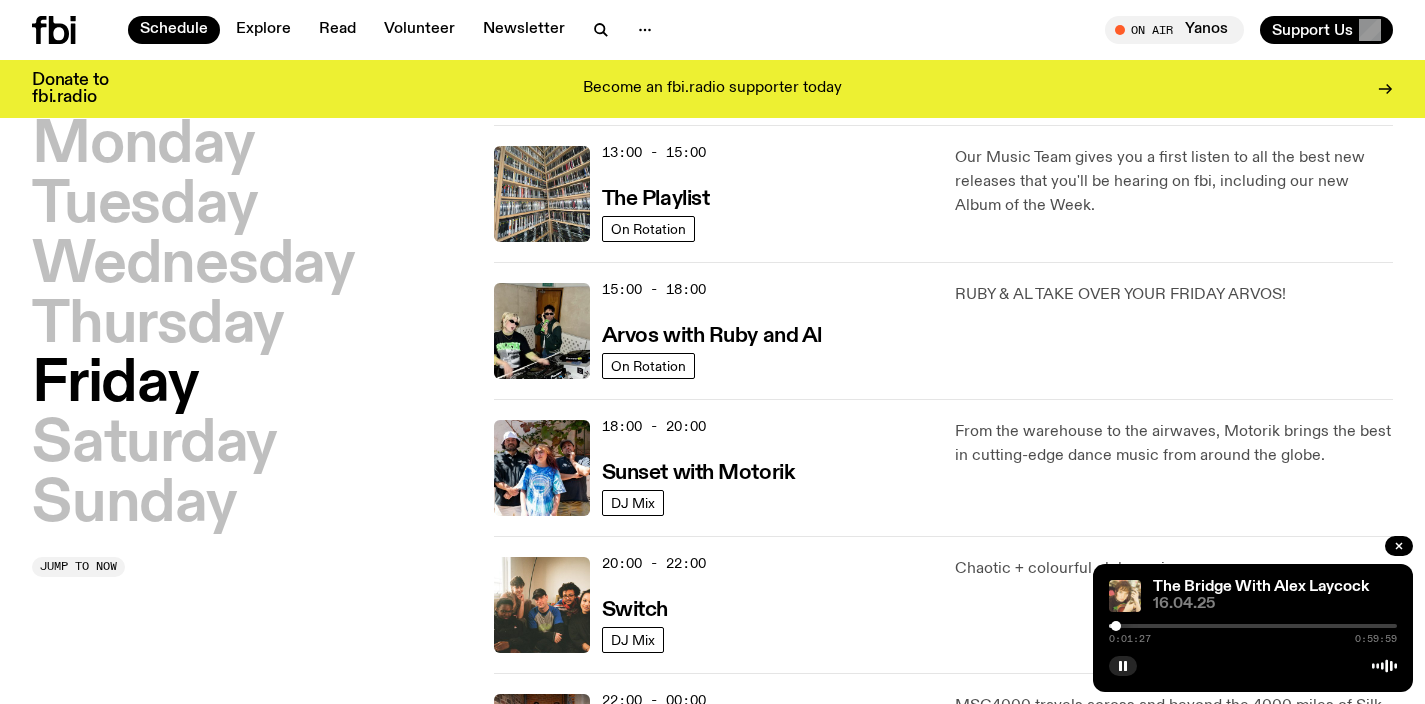 scroll, scrollTop: 601, scrollLeft: 0, axis: vertical 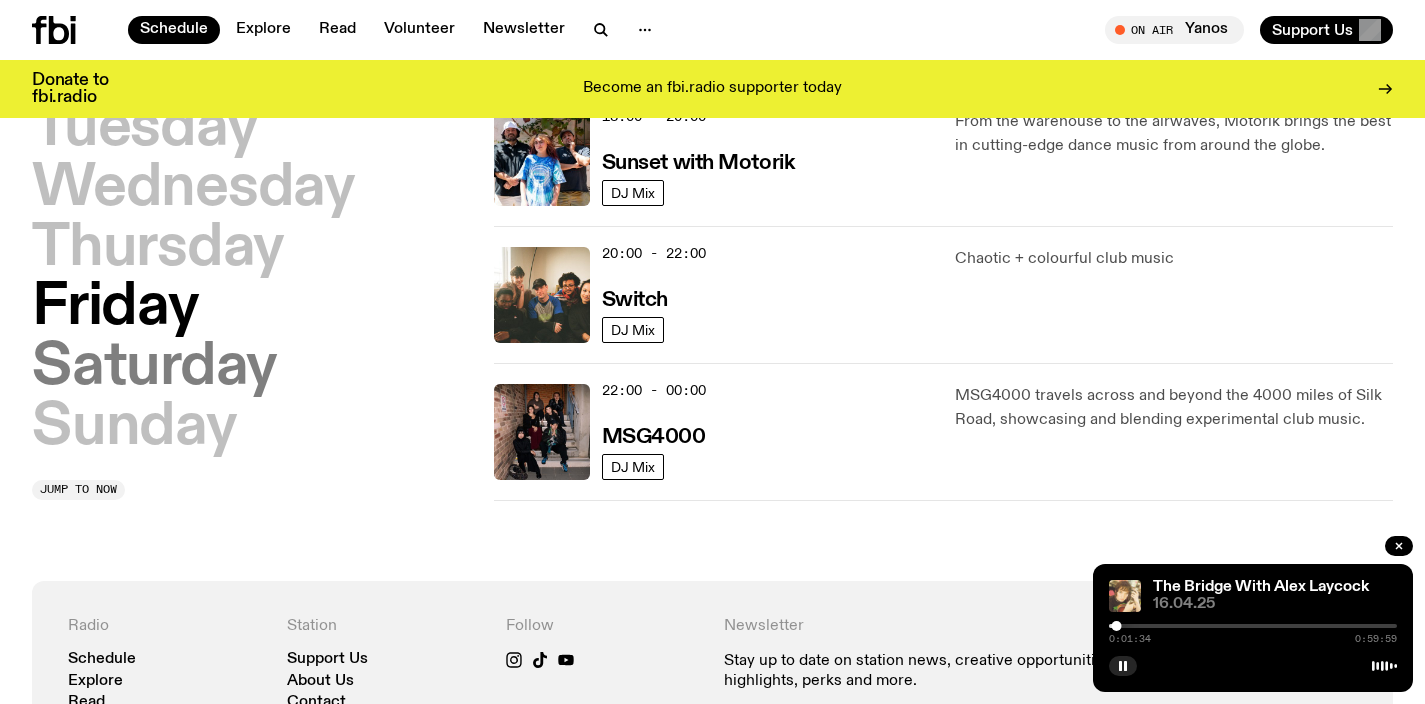 click on "Saturday" at bounding box center (154, 368) 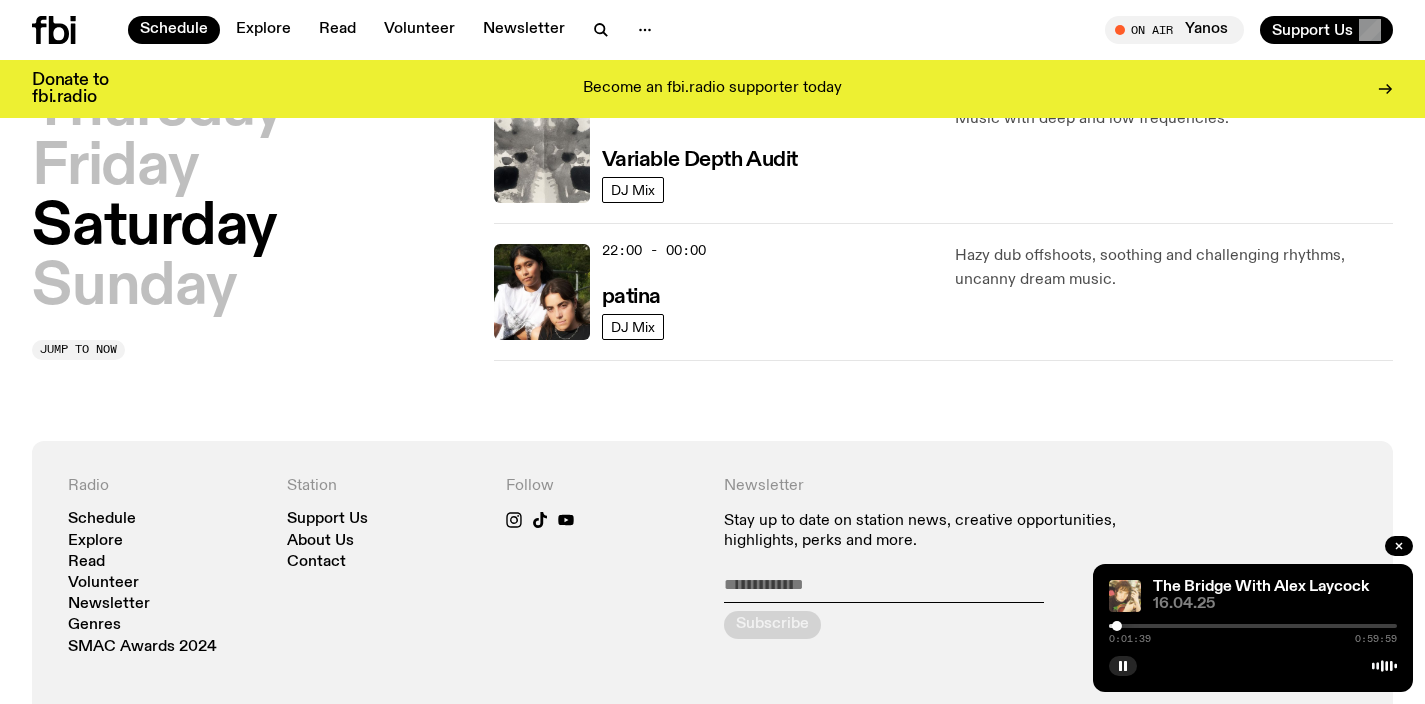 scroll, scrollTop: 1472, scrollLeft: 0, axis: vertical 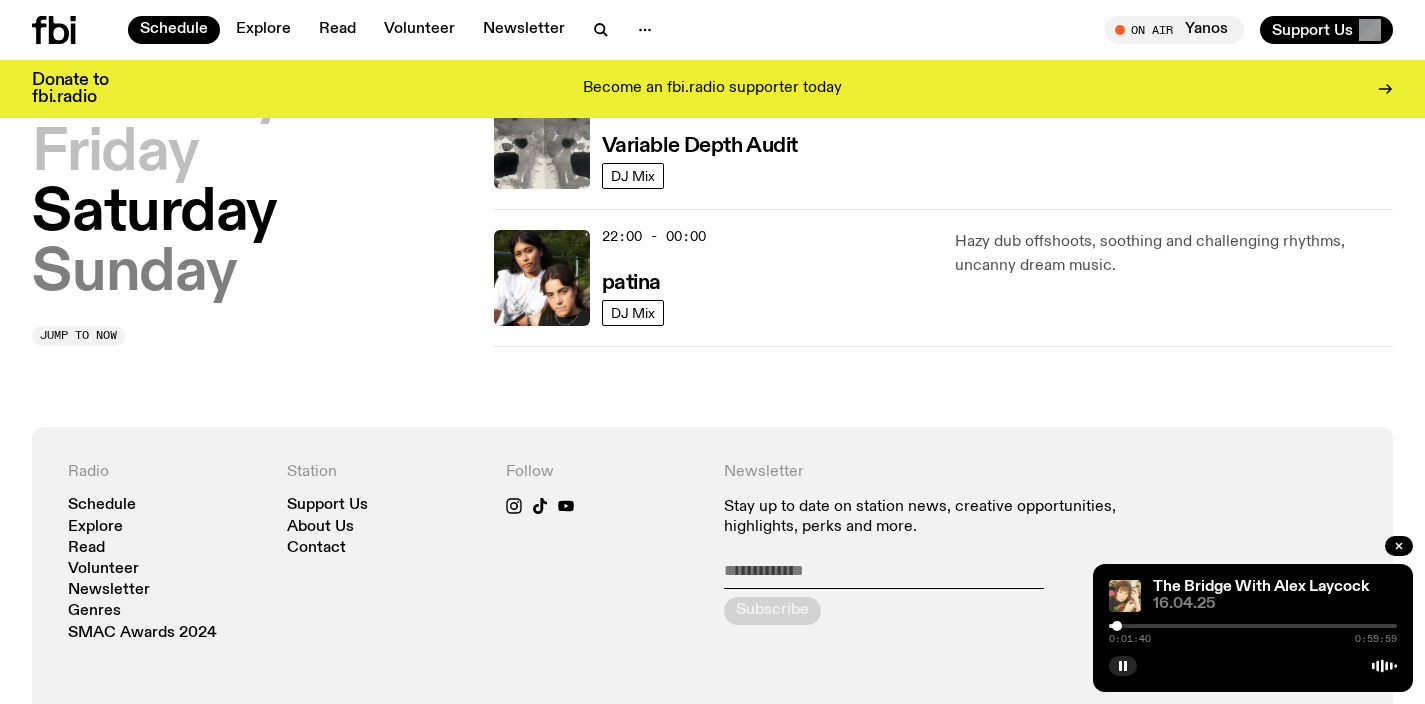click on "Sunday" at bounding box center [134, 274] 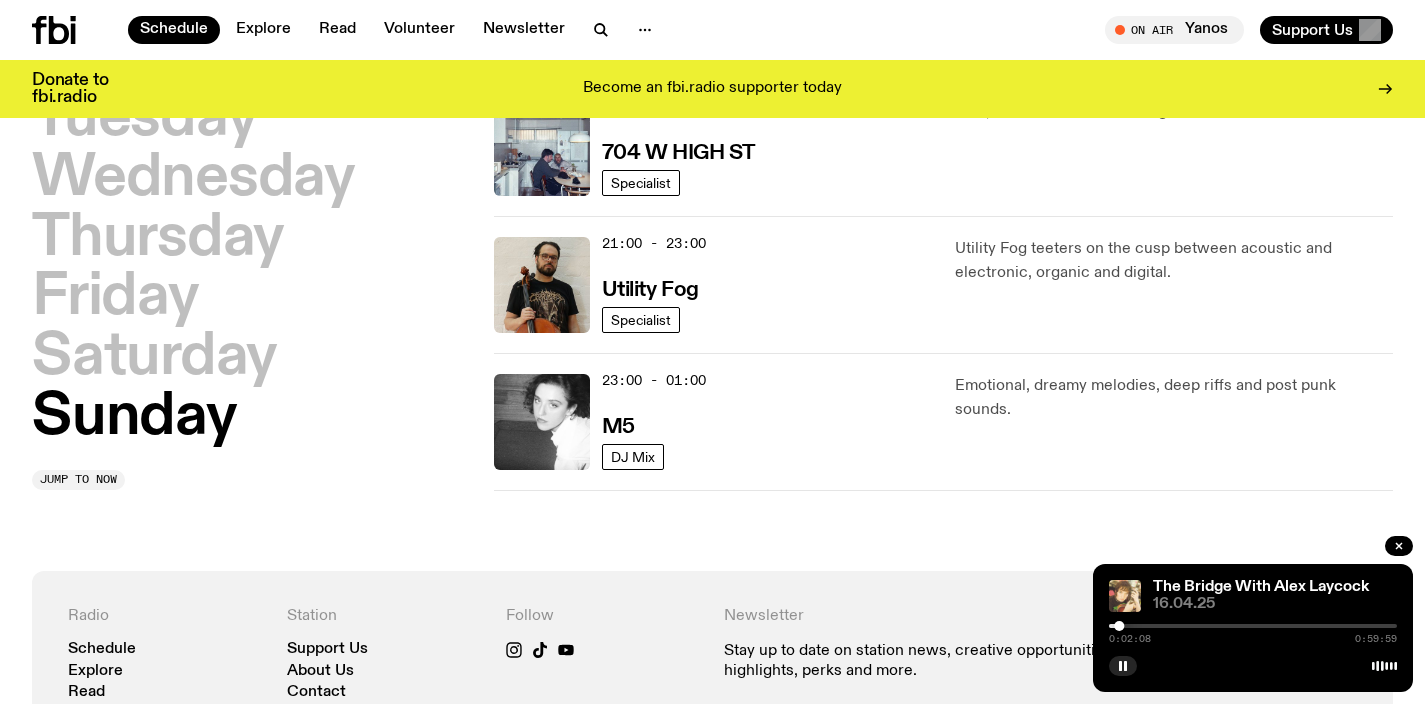 scroll, scrollTop: 1468, scrollLeft: 0, axis: vertical 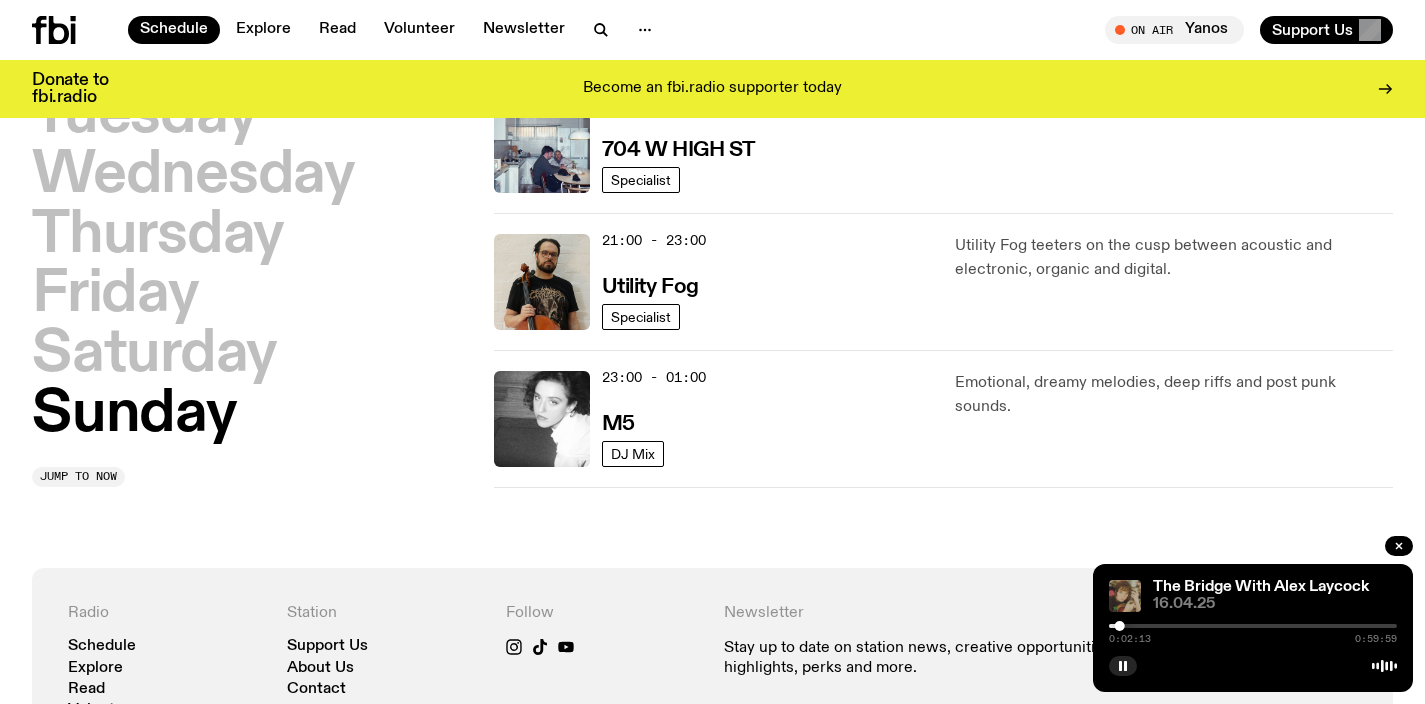 click at bounding box center (1125, 596) 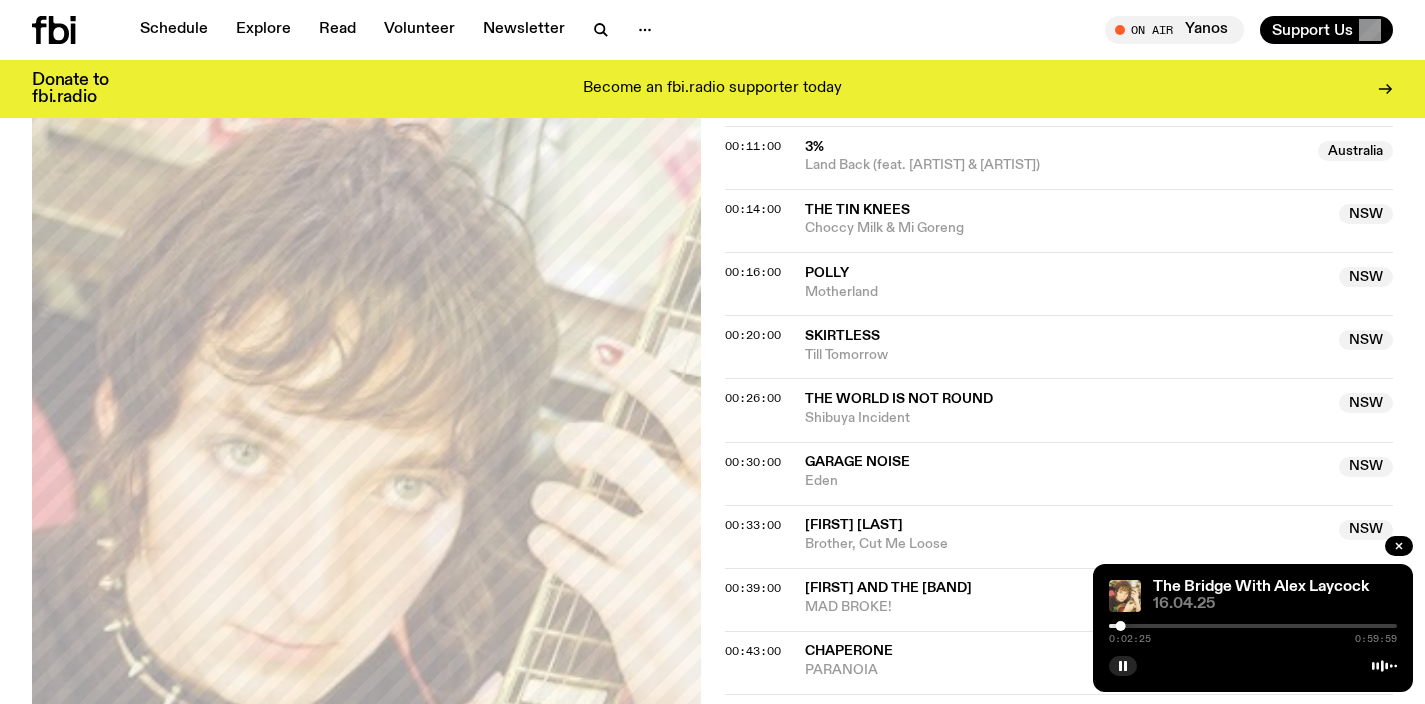 scroll, scrollTop: 763, scrollLeft: 0, axis: vertical 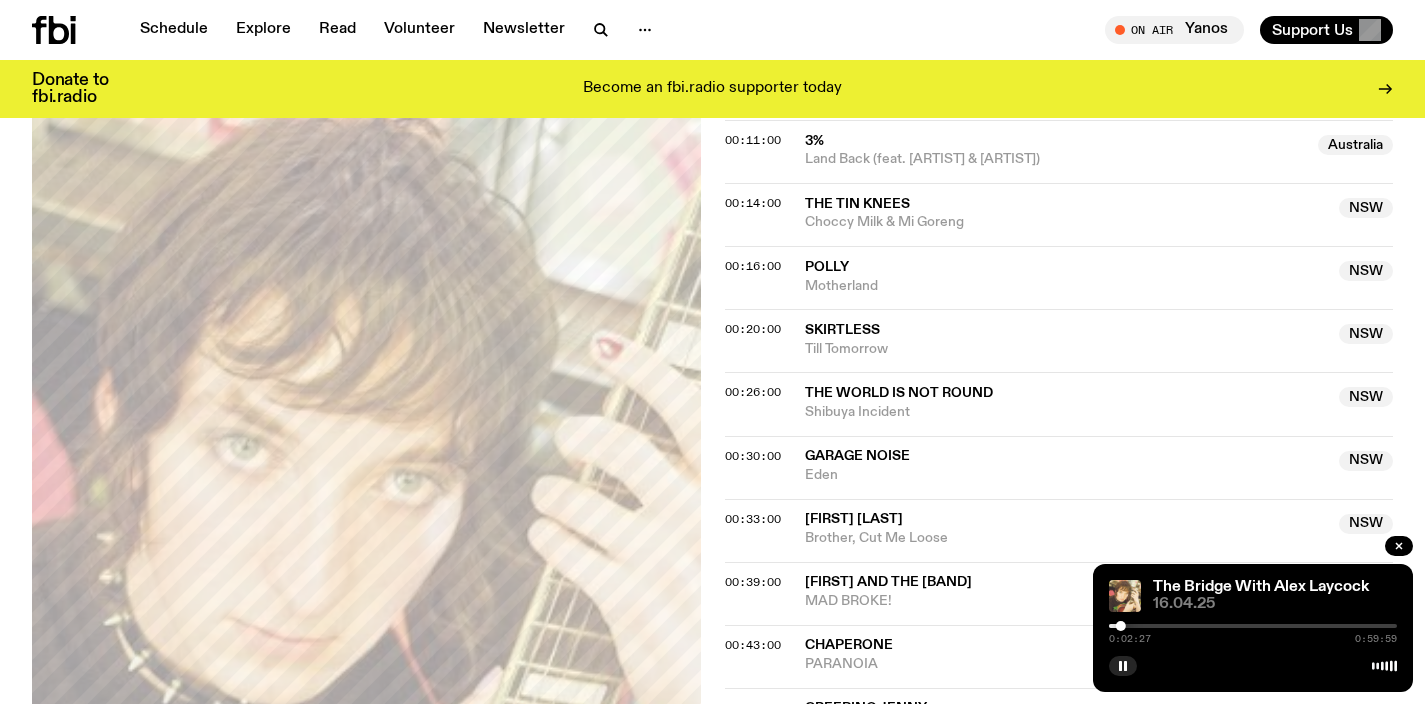 click at bounding box center [1253, 626] 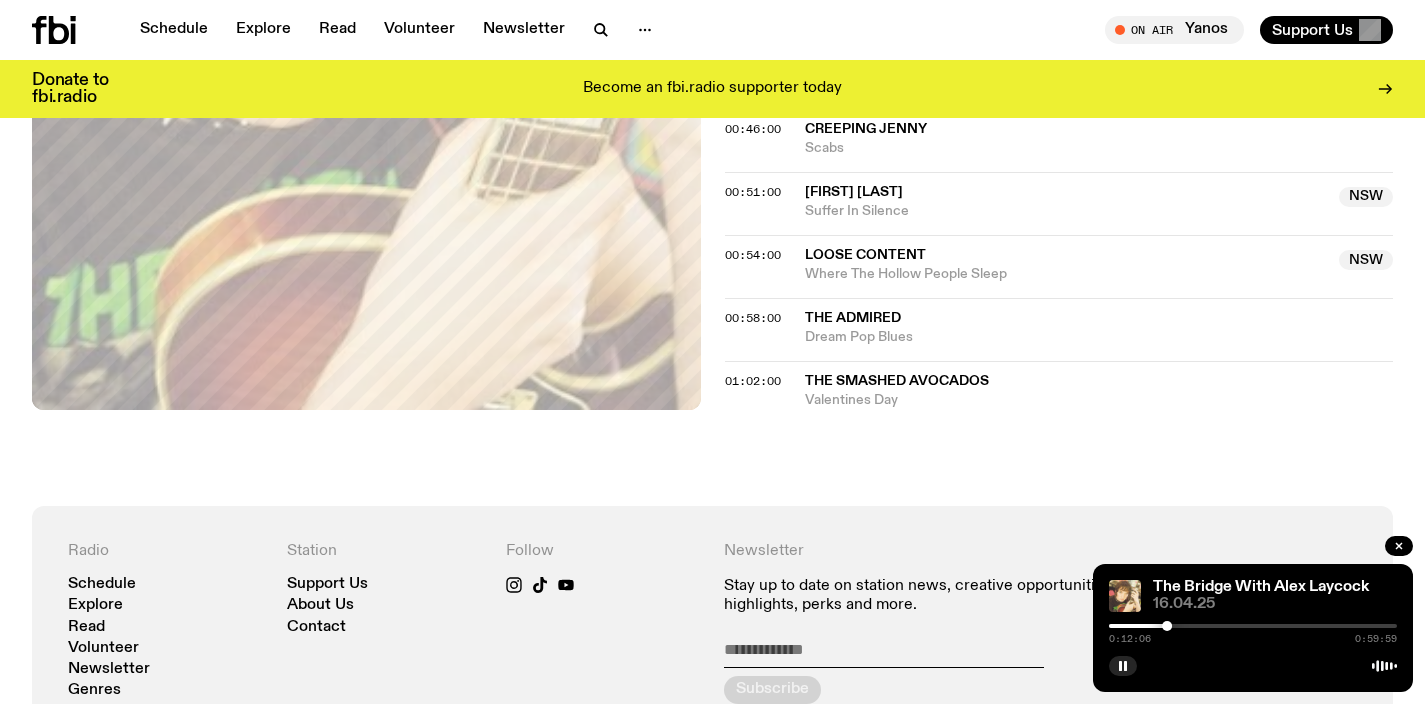 scroll, scrollTop: 1345, scrollLeft: 0, axis: vertical 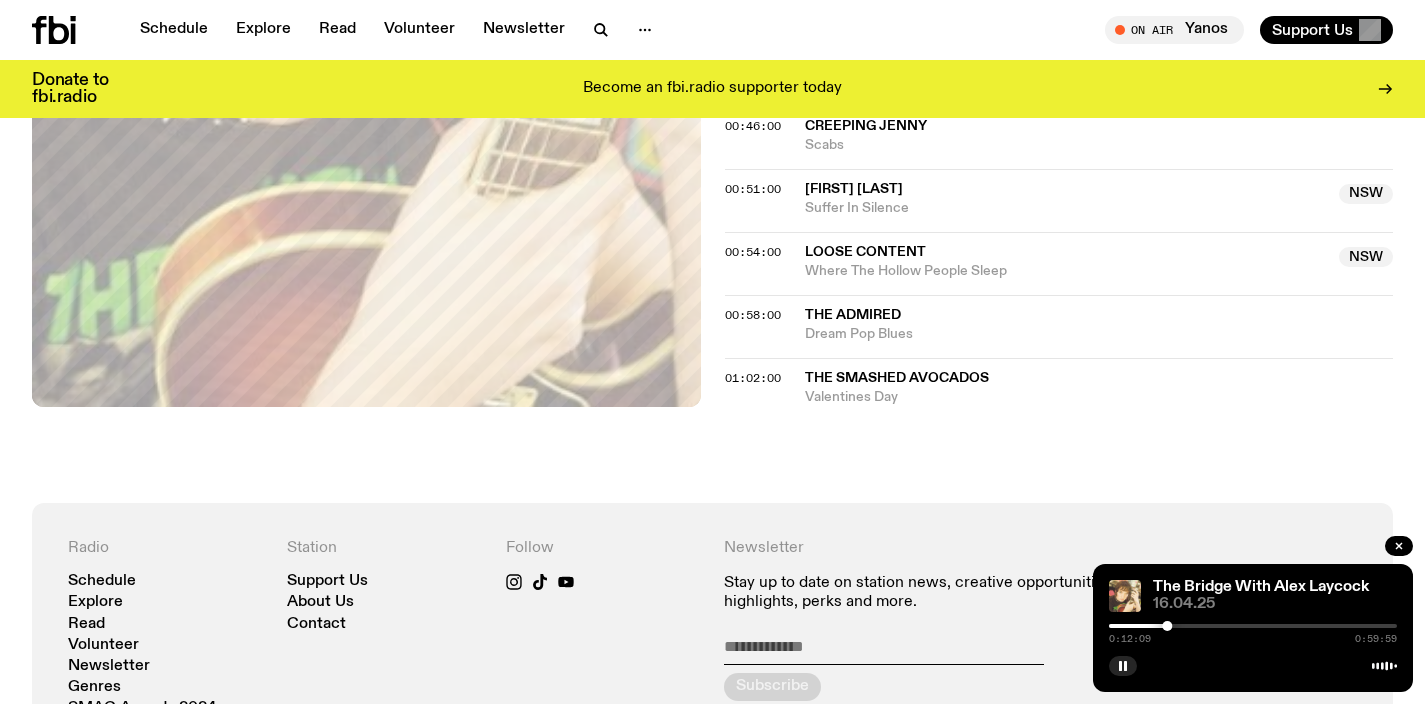 click at bounding box center [1253, 626] 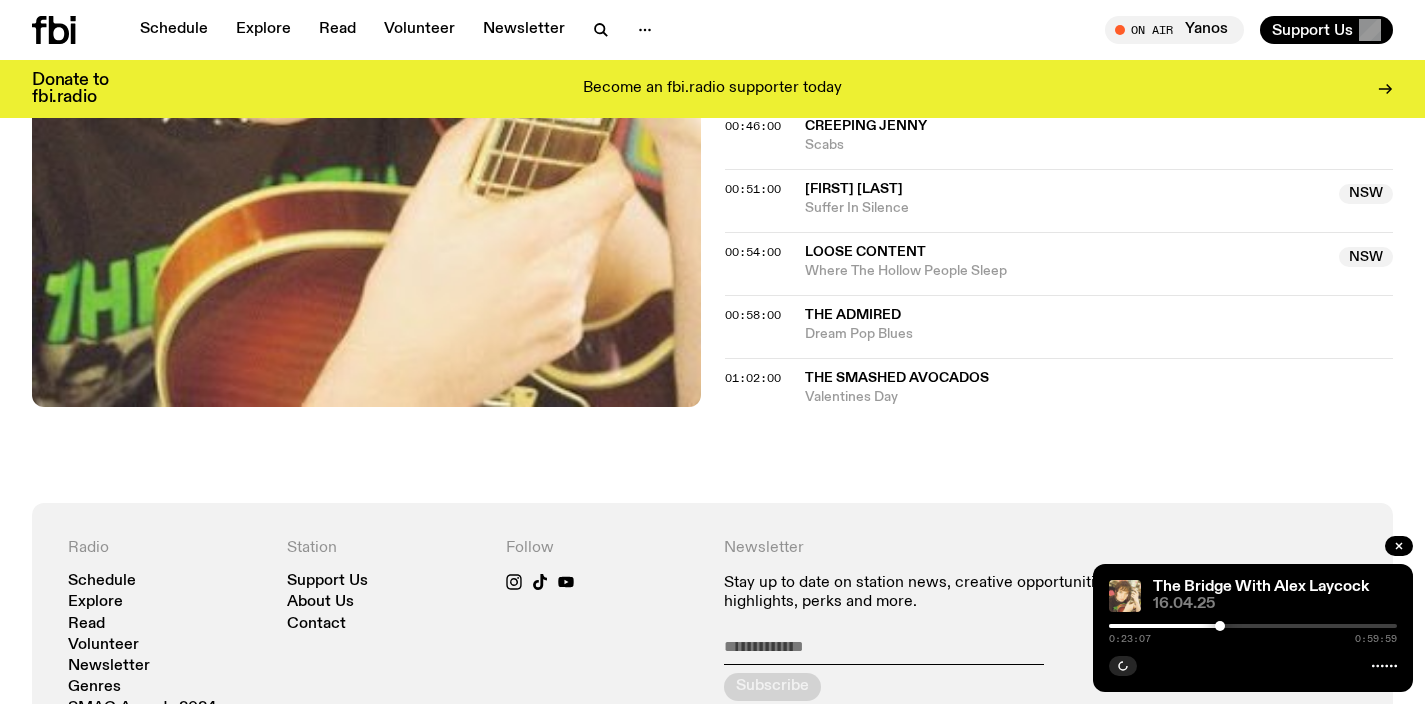click on "Suffer In Silence" at bounding box center [1066, 208] 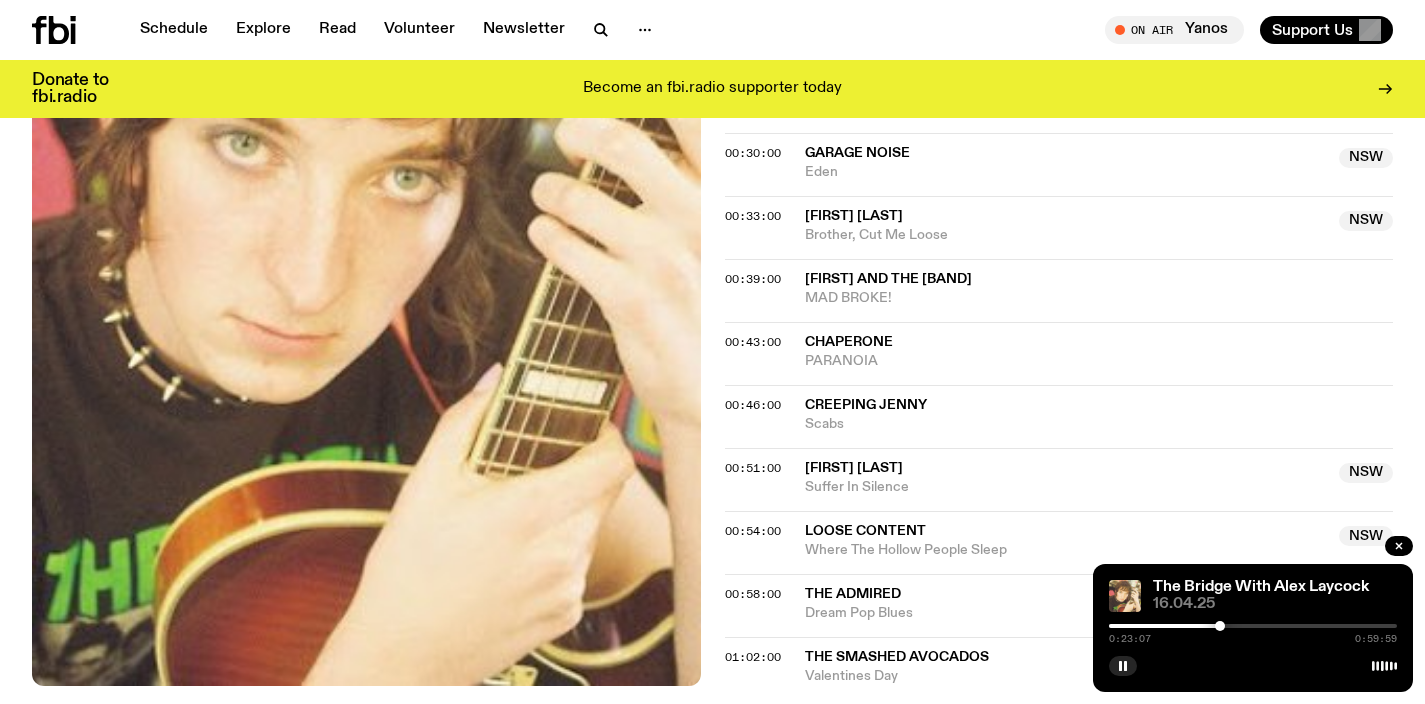 scroll, scrollTop: 1058, scrollLeft: 0, axis: vertical 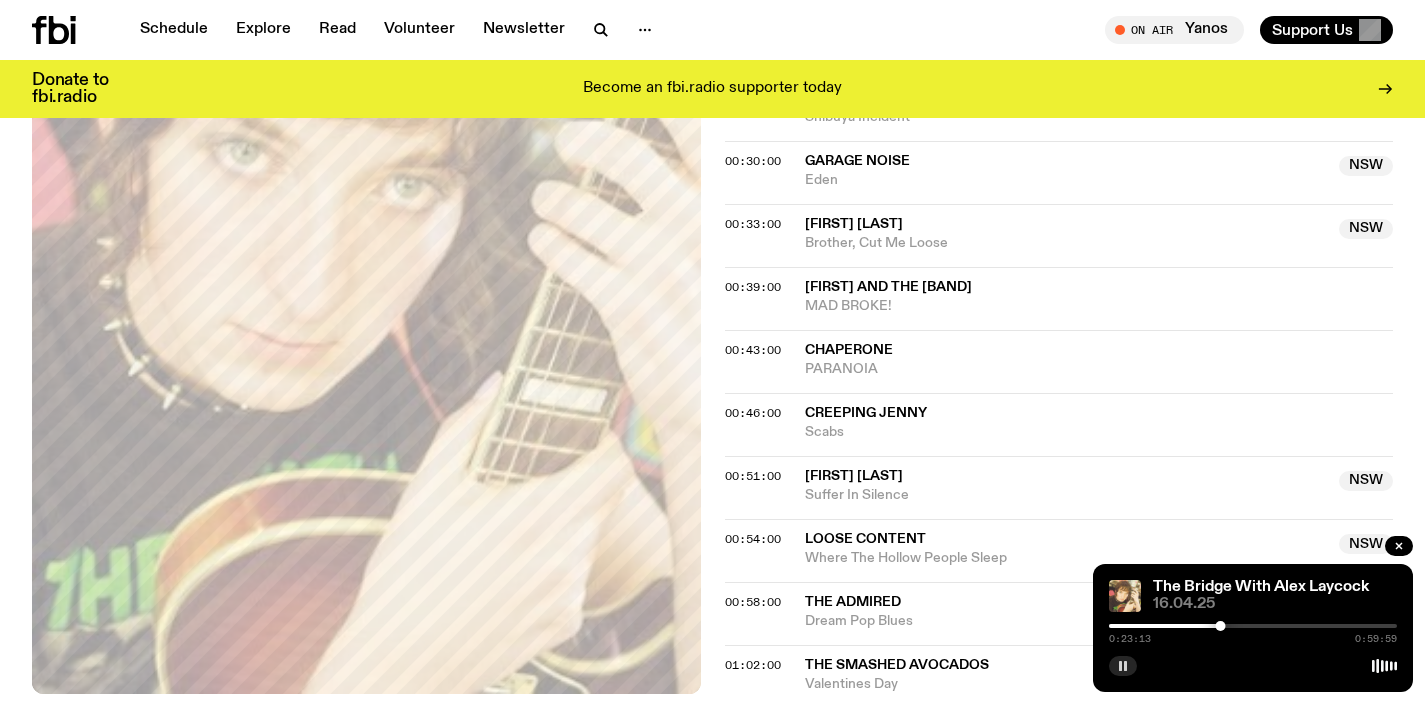 click 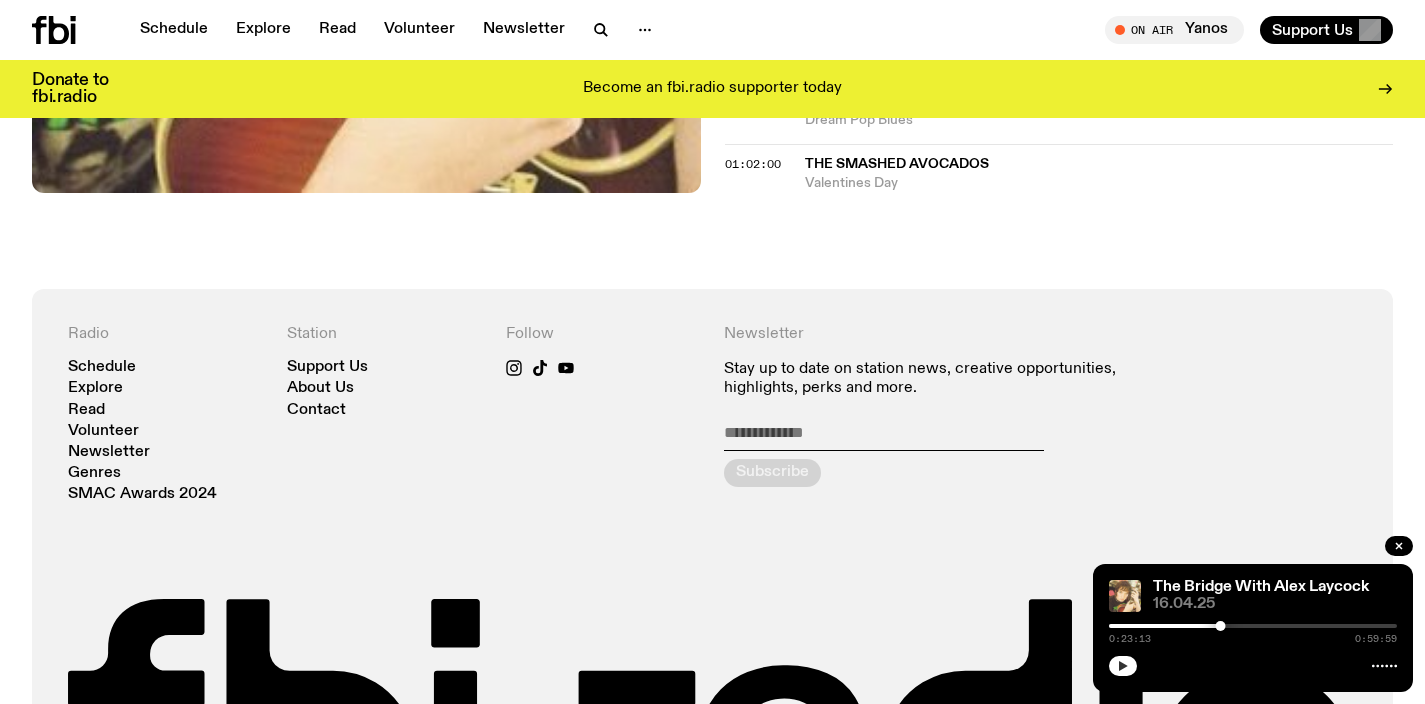 scroll, scrollTop: 1849, scrollLeft: 0, axis: vertical 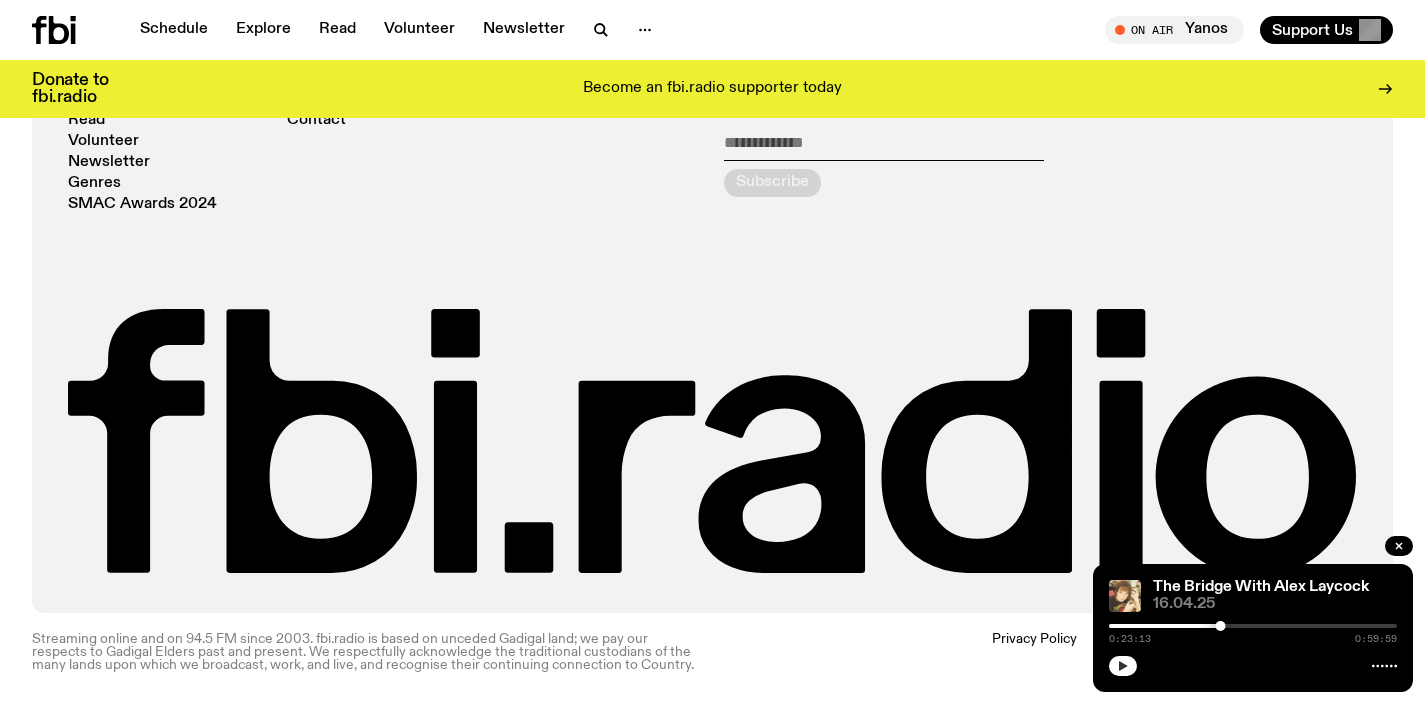 click on "Schedule Explore Read Volunteer Newsletter On Air Yanos Tune in live On Air Yanos Tune in live Support Us" at bounding box center (712, 30) 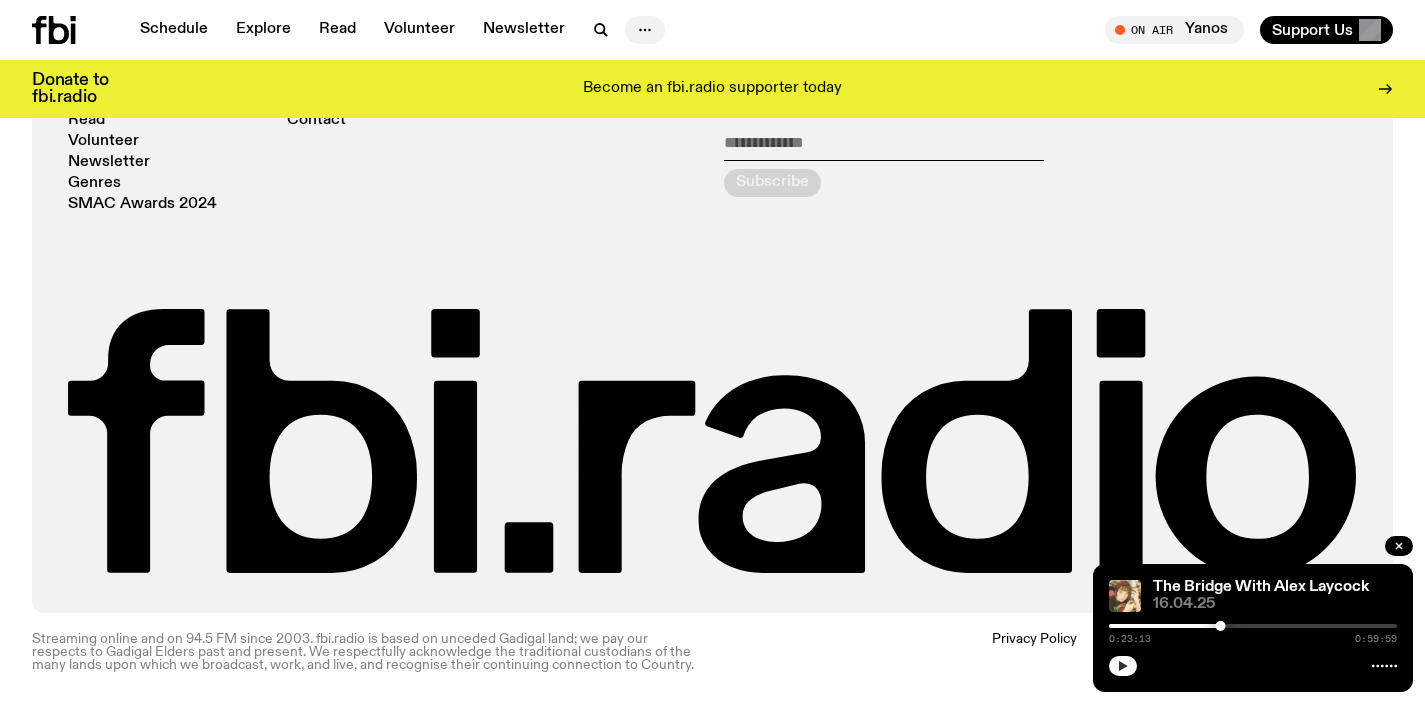 click 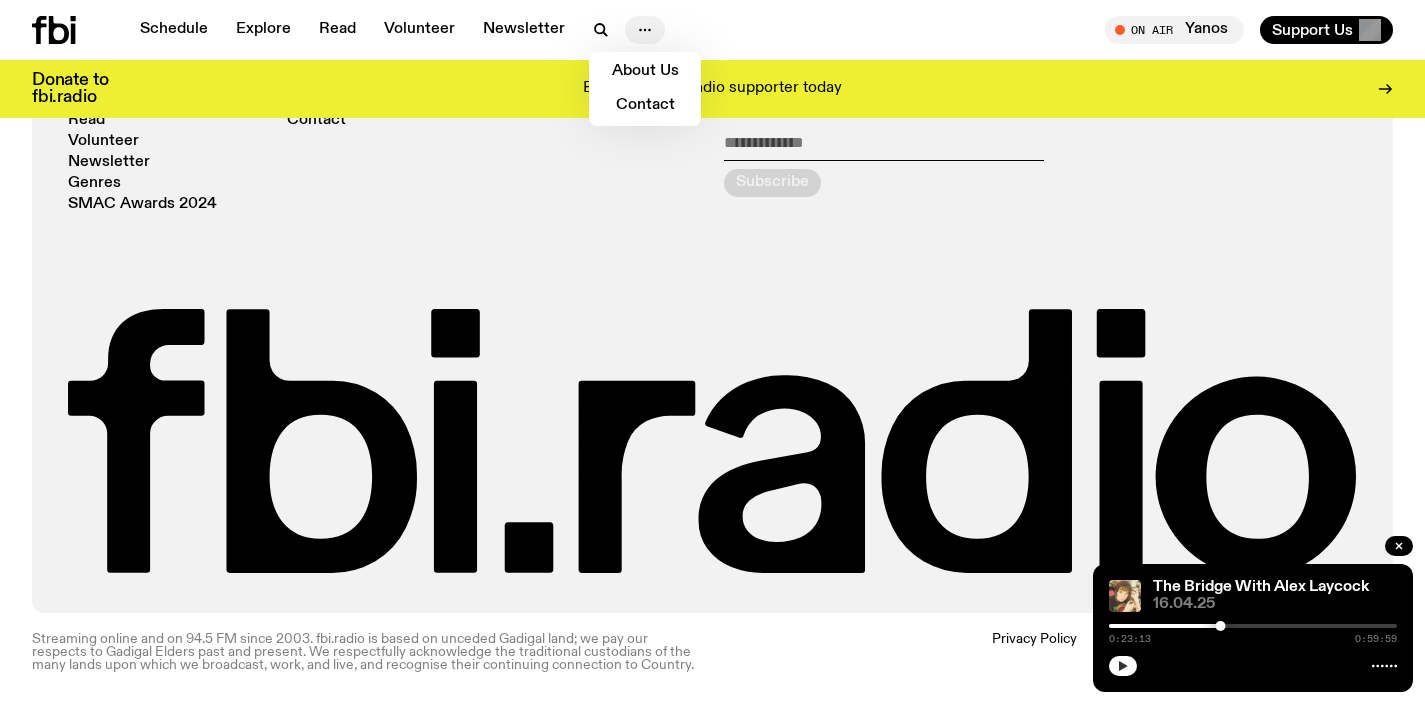 click 